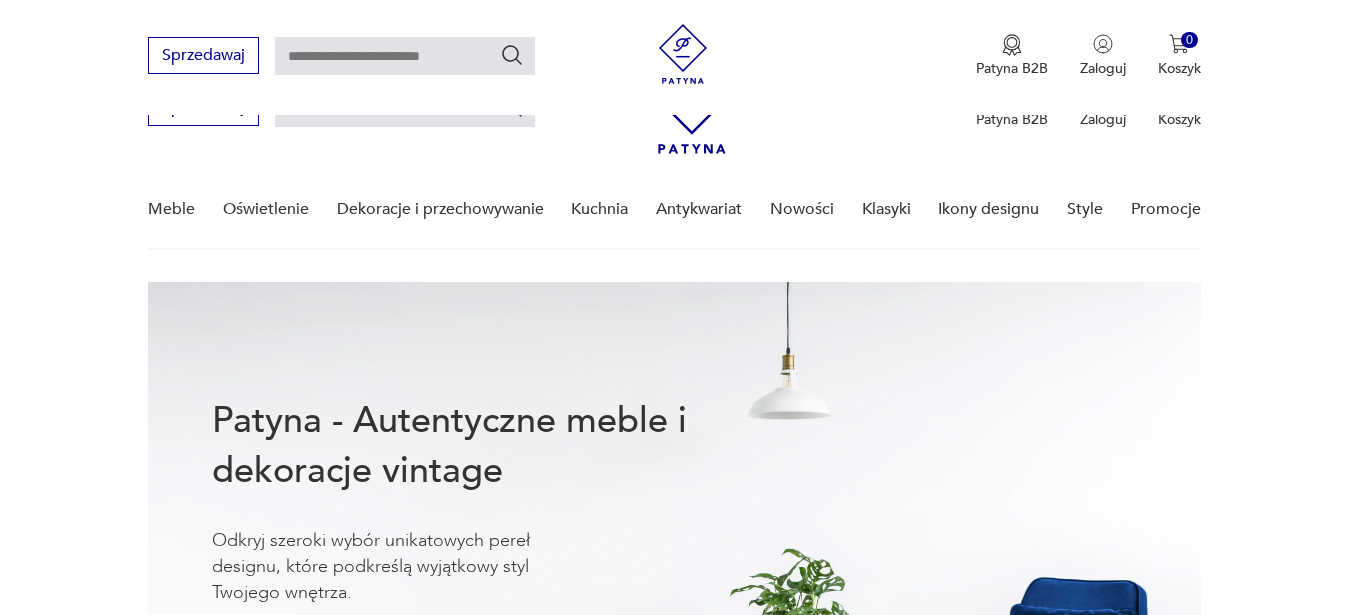 scroll, scrollTop: 1020, scrollLeft: 0, axis: vertical 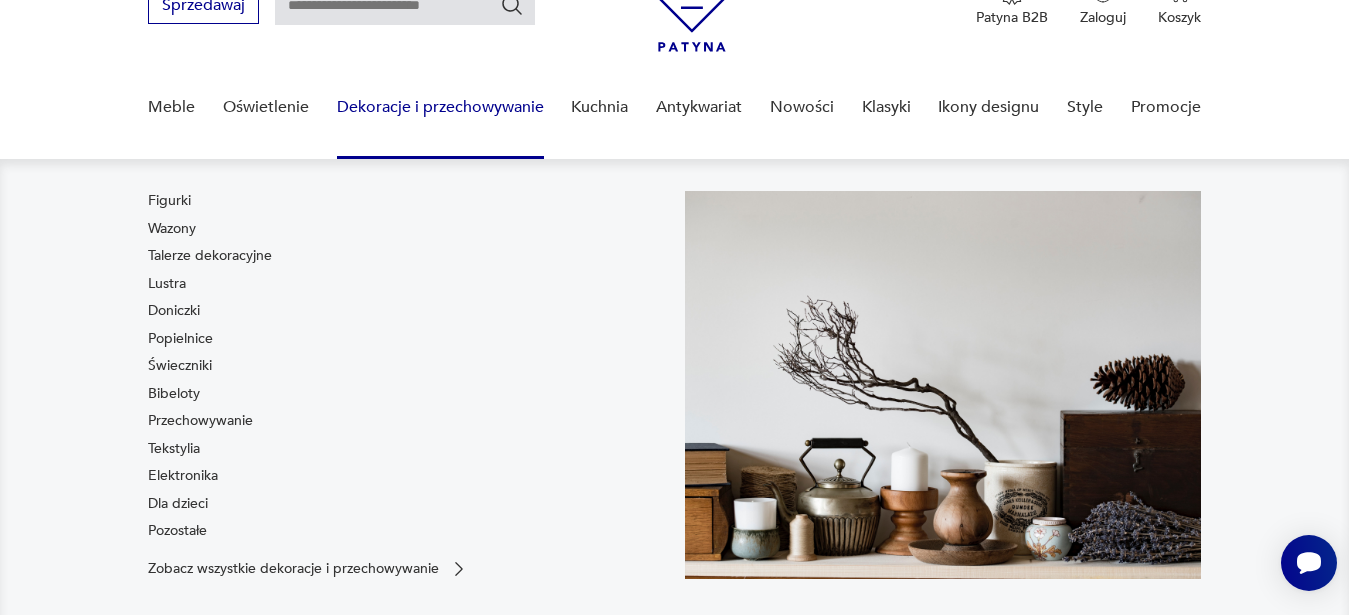 click on "Dekoracje i przechowywanie" at bounding box center (440, 107) 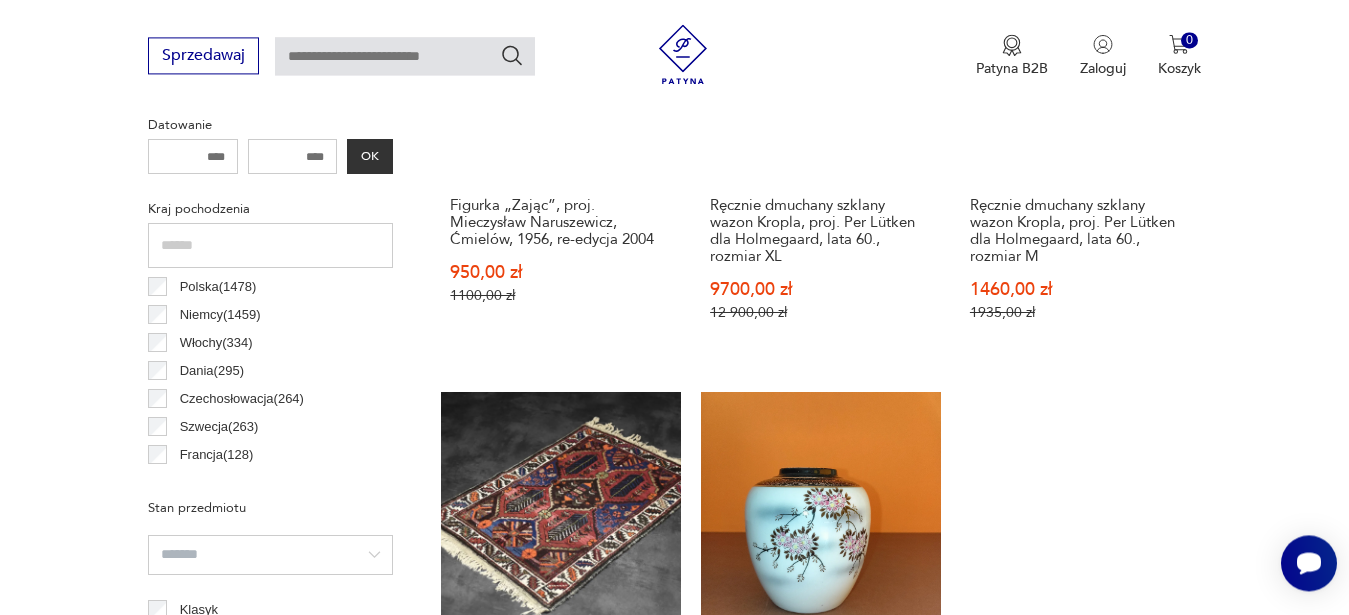 scroll, scrollTop: 845, scrollLeft: 0, axis: vertical 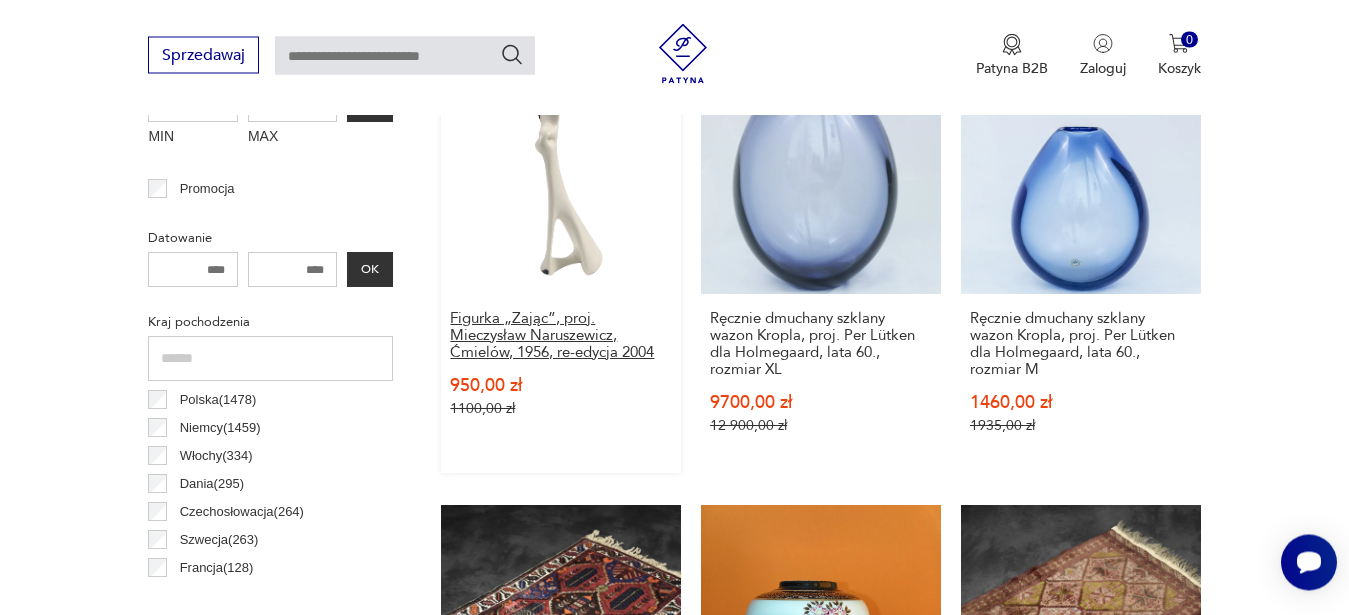 click on "Figurka „Zając”,  proj. Mieczysław Naruszewicz, Ćmielów, 1956, re-edycja 2004" at bounding box center (561, 336) 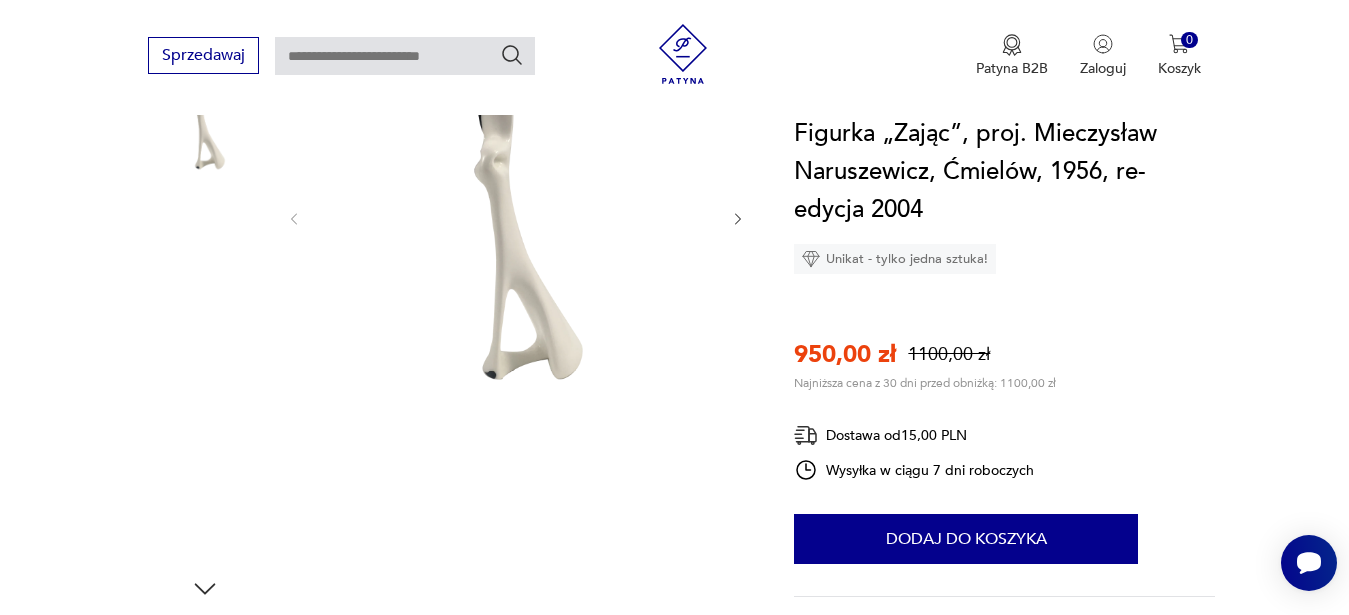 scroll, scrollTop: 102, scrollLeft: 0, axis: vertical 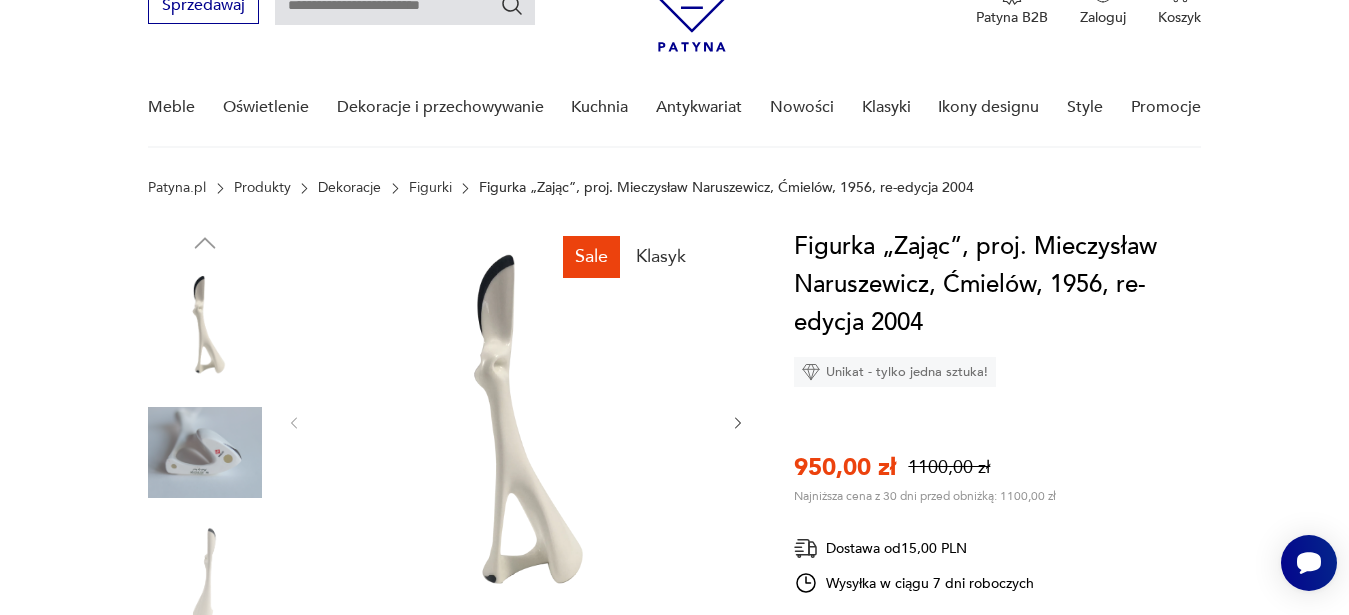 click 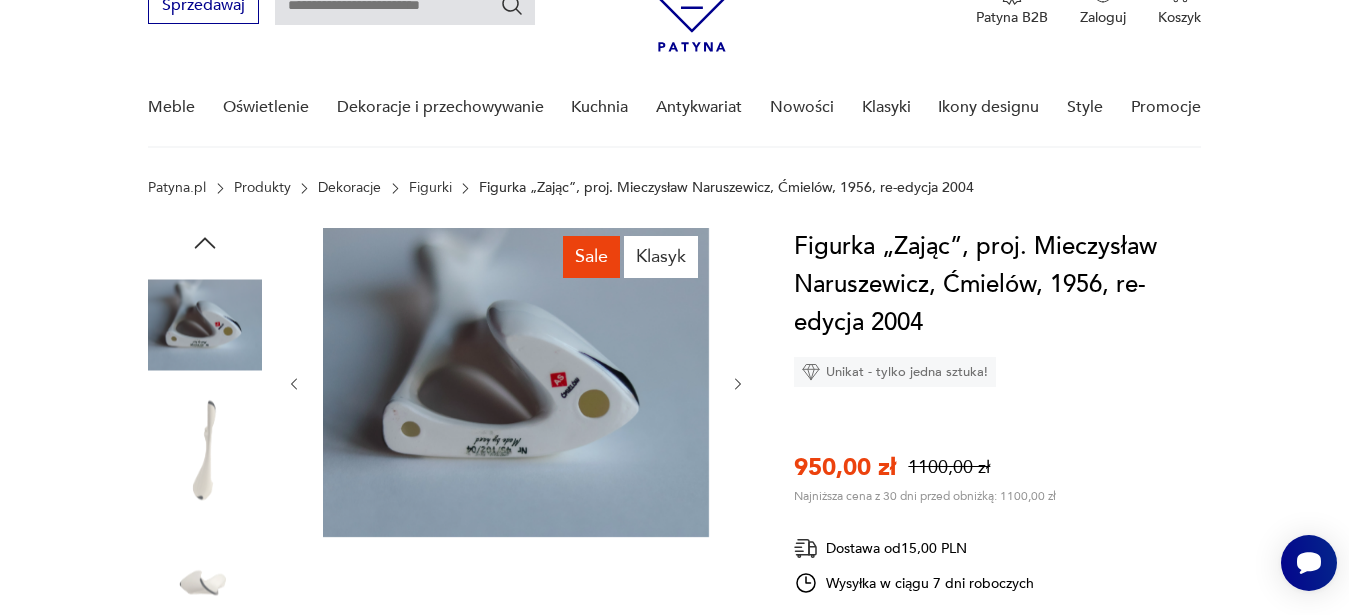 click at bounding box center [516, 384] 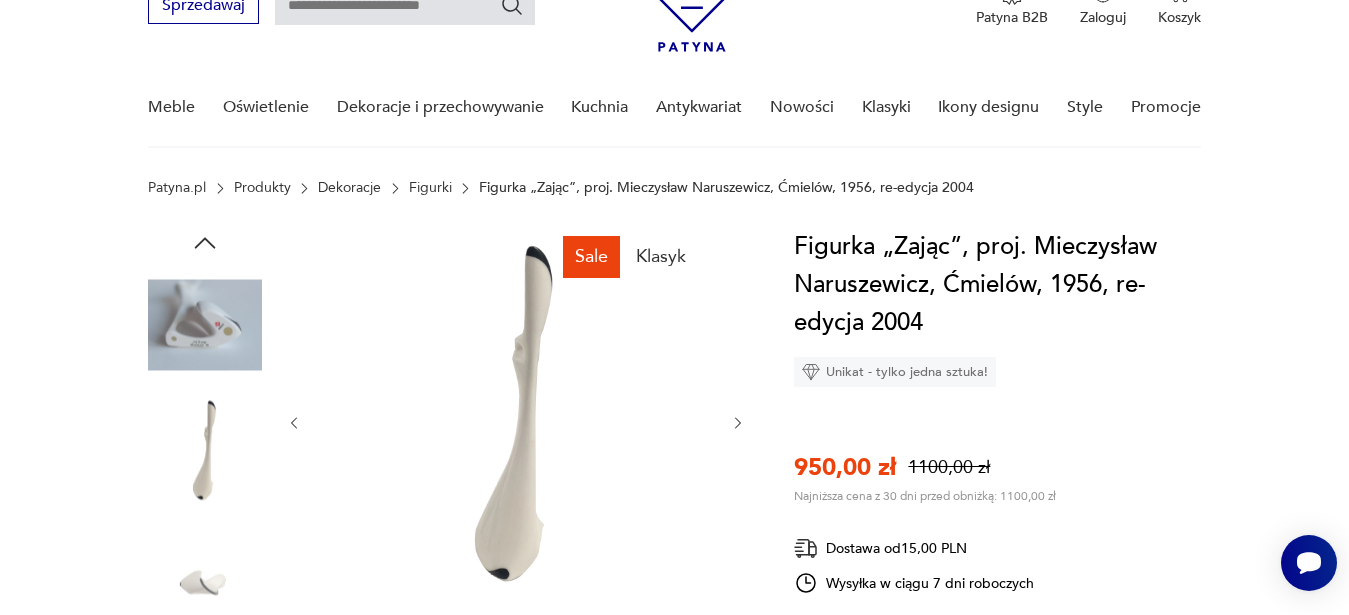 click at bounding box center [516, 423] 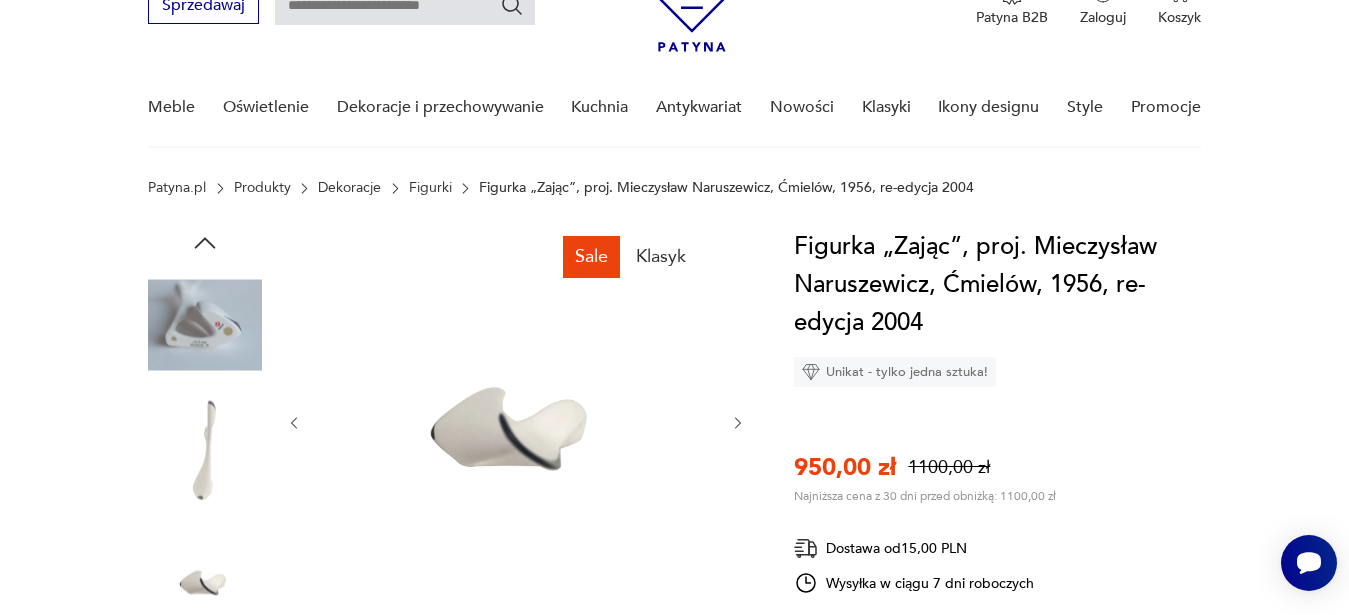 click at bounding box center (516, 423) 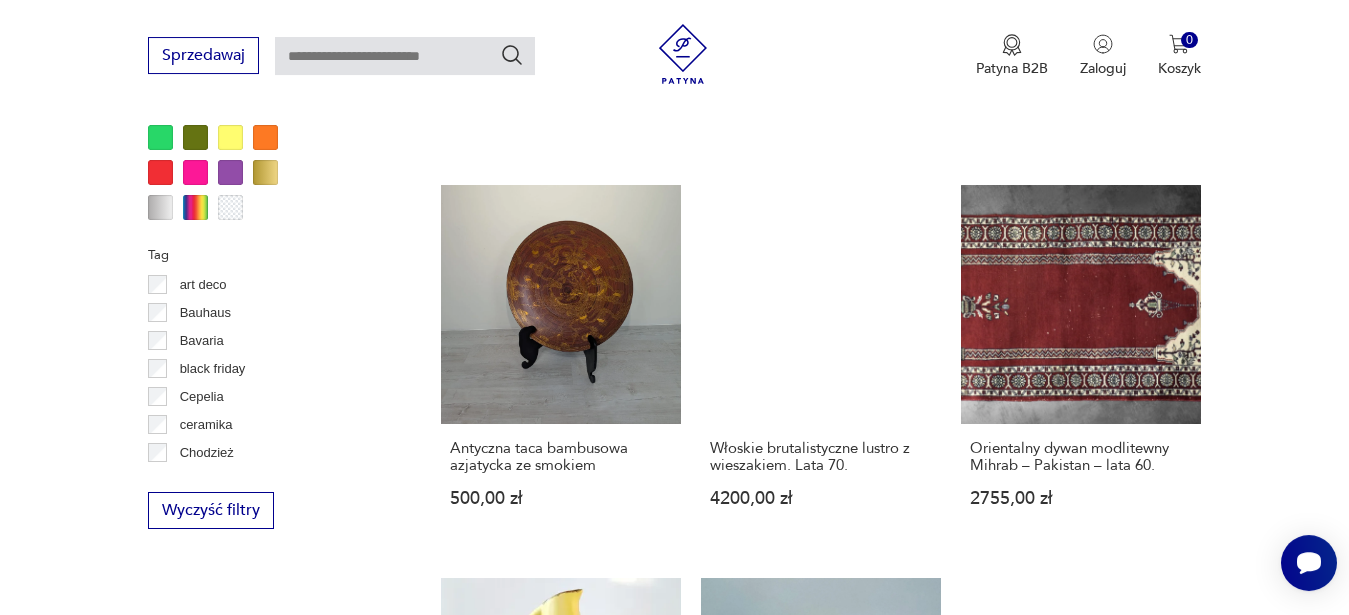 scroll, scrollTop: 1448, scrollLeft: 0, axis: vertical 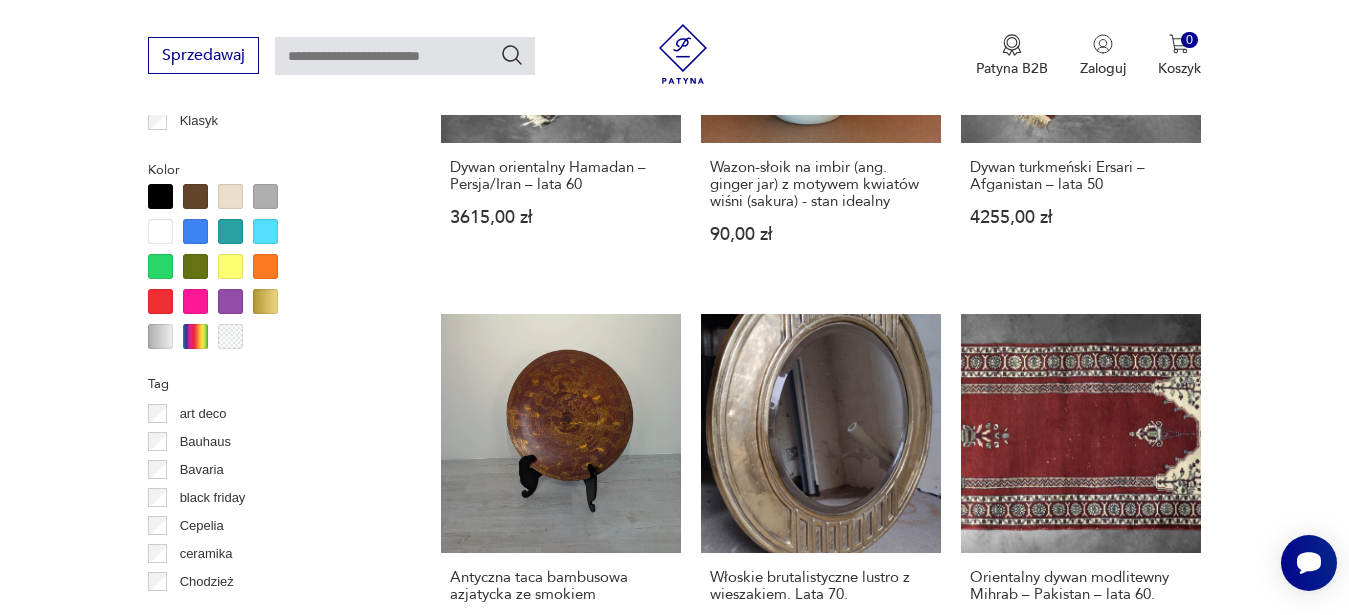 click on "Bauhaus" at bounding box center [205, 442] 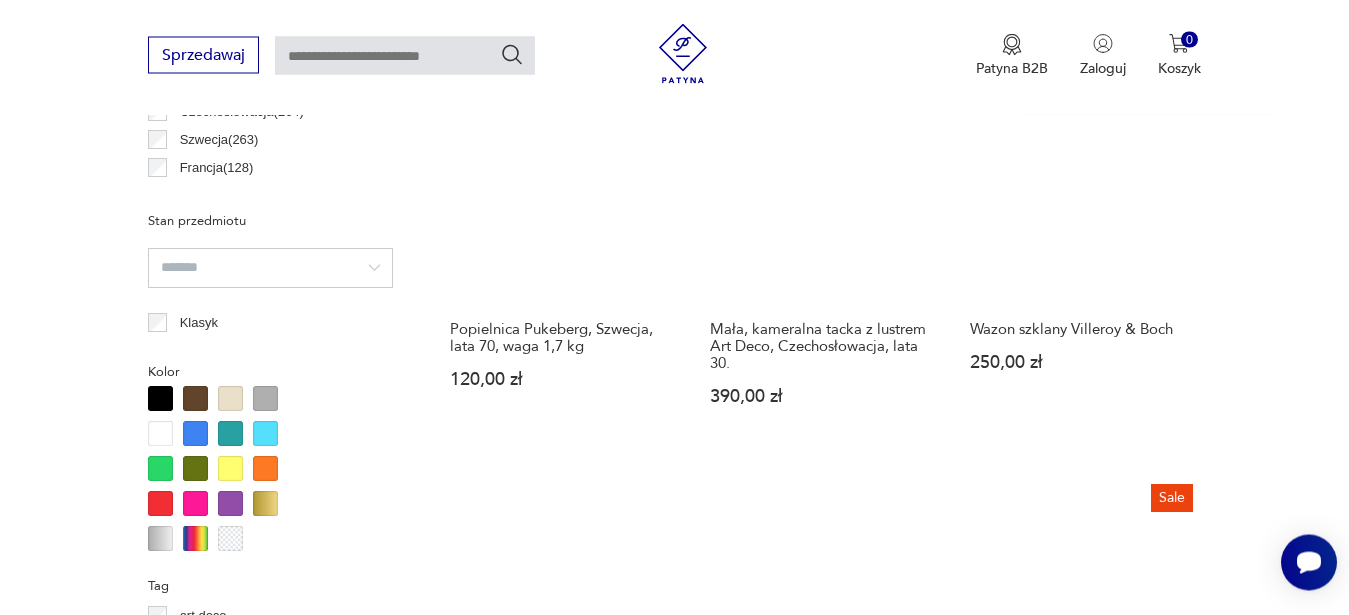 scroll, scrollTop: 531, scrollLeft: 0, axis: vertical 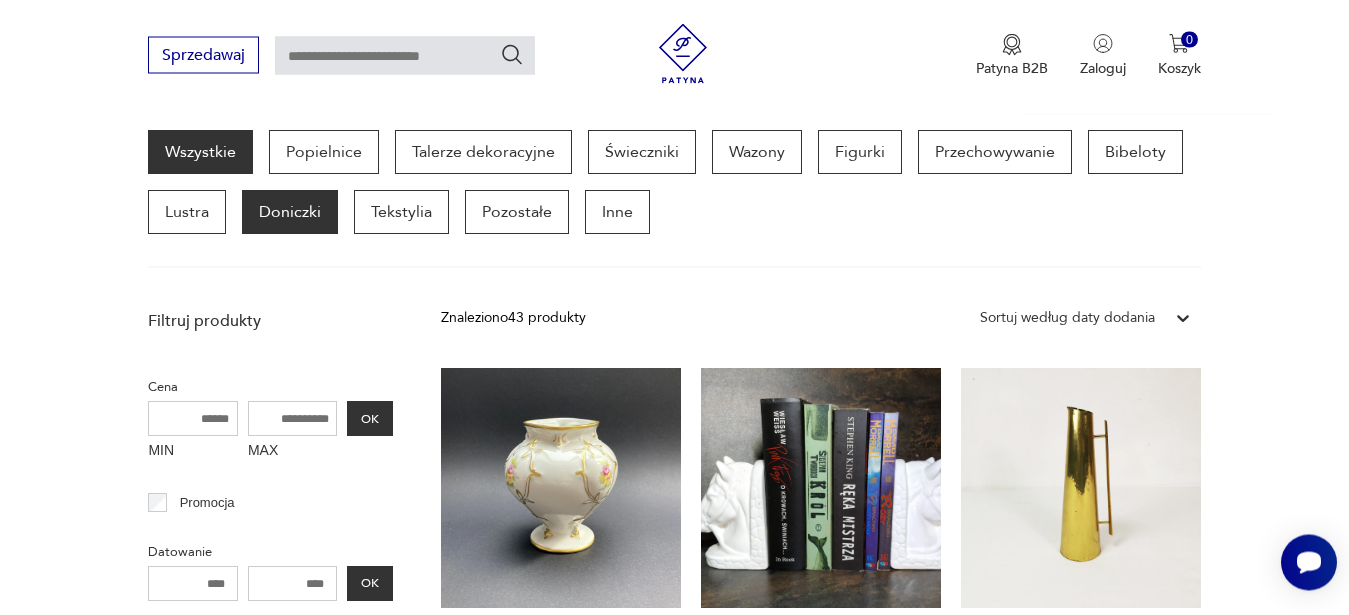 click on "Doniczki" at bounding box center [290, 213] 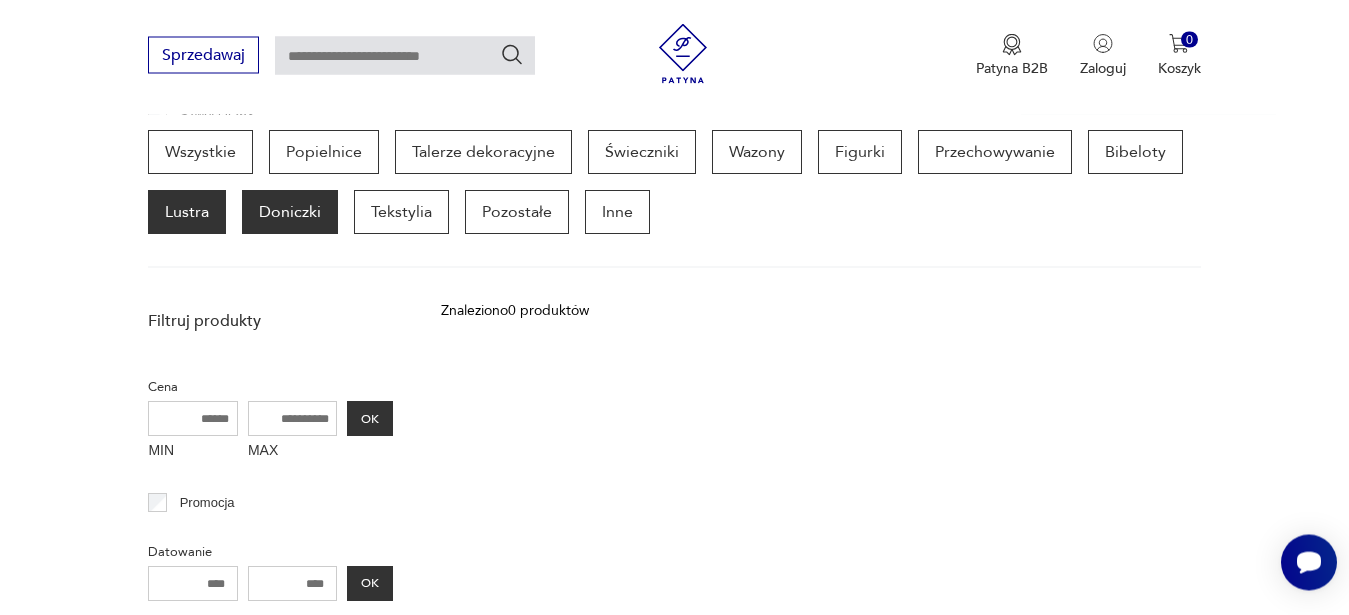 scroll, scrollTop: 532, scrollLeft: 0, axis: vertical 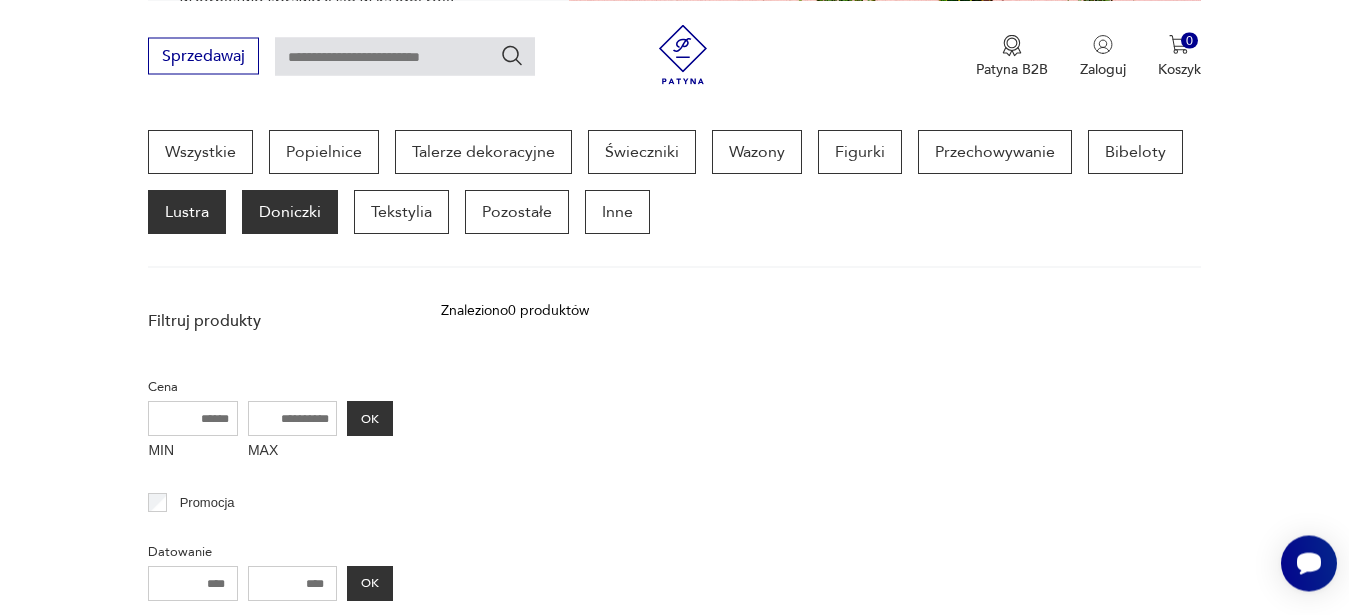 click on "Lustra" at bounding box center (187, 212) 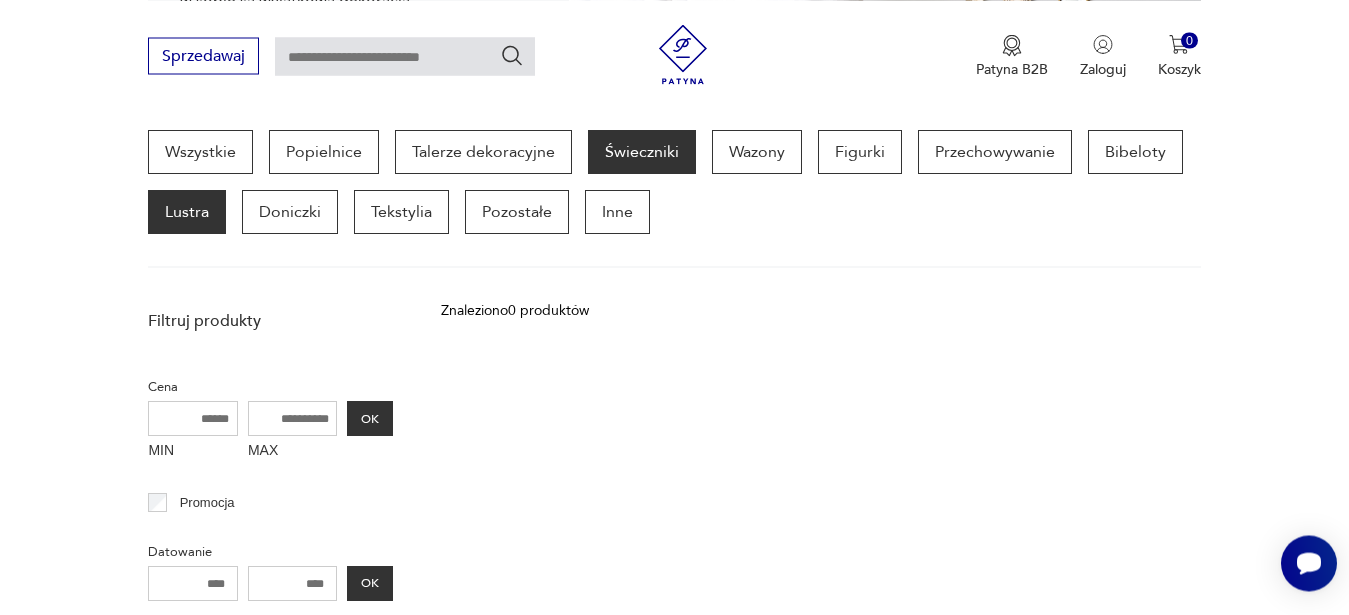 scroll, scrollTop: 531, scrollLeft: 0, axis: vertical 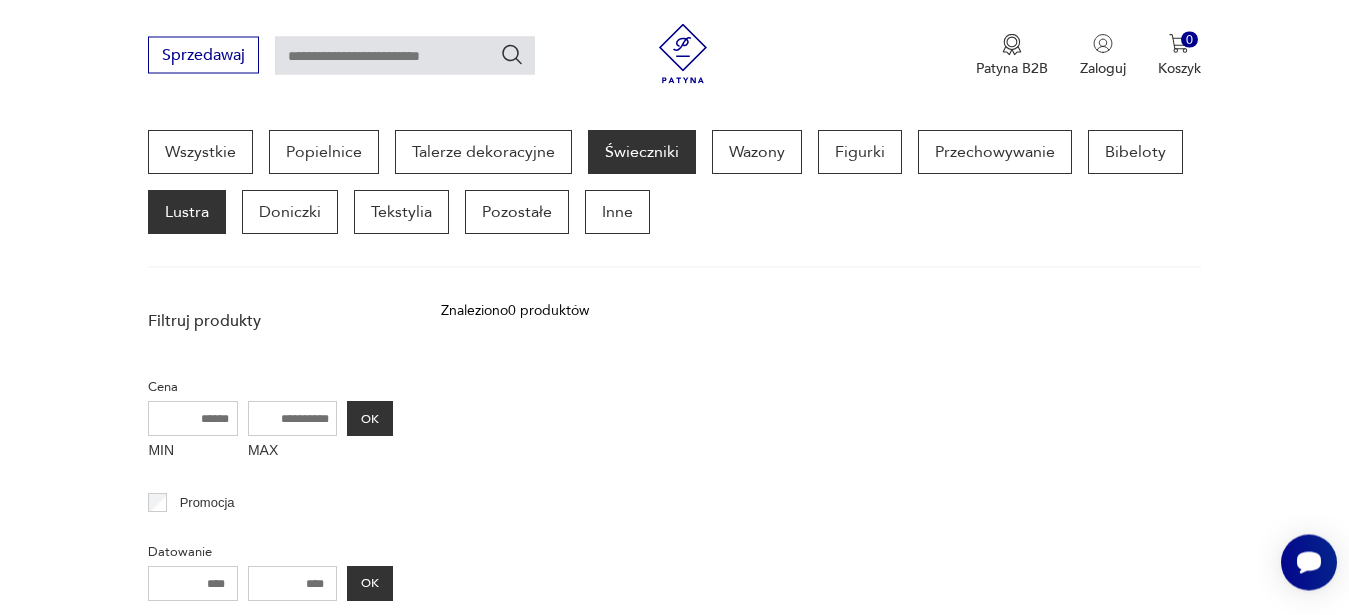 click on "Świeczniki" at bounding box center [642, 153] 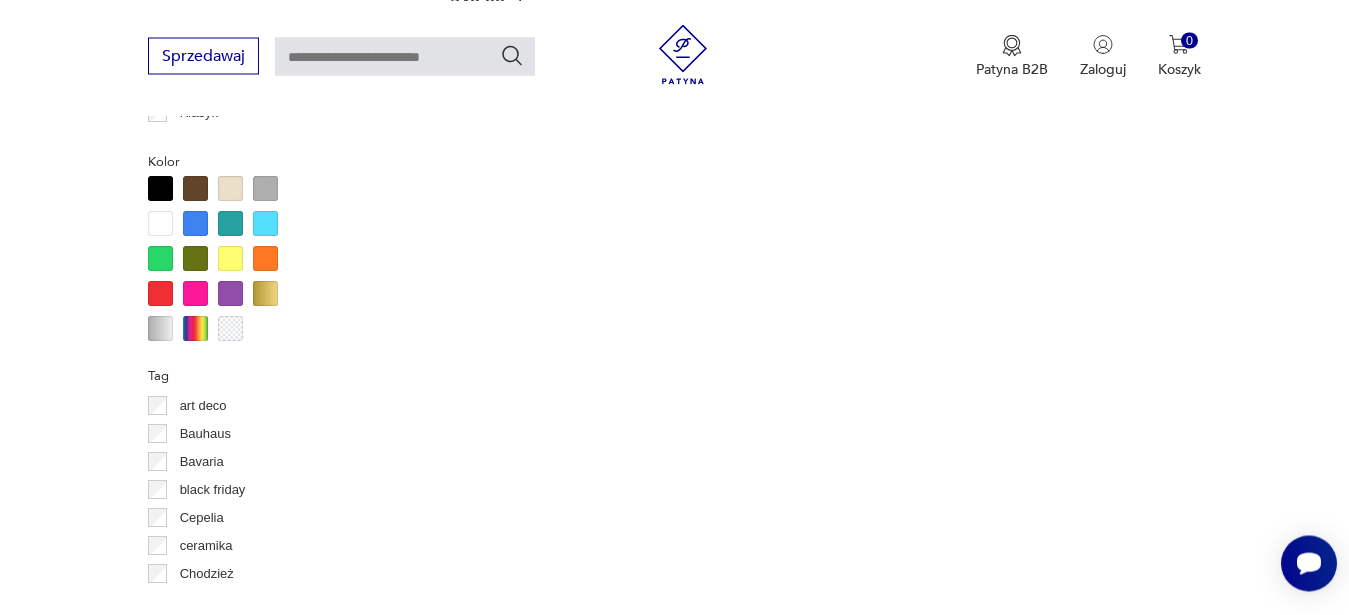scroll, scrollTop: 1041, scrollLeft: 0, axis: vertical 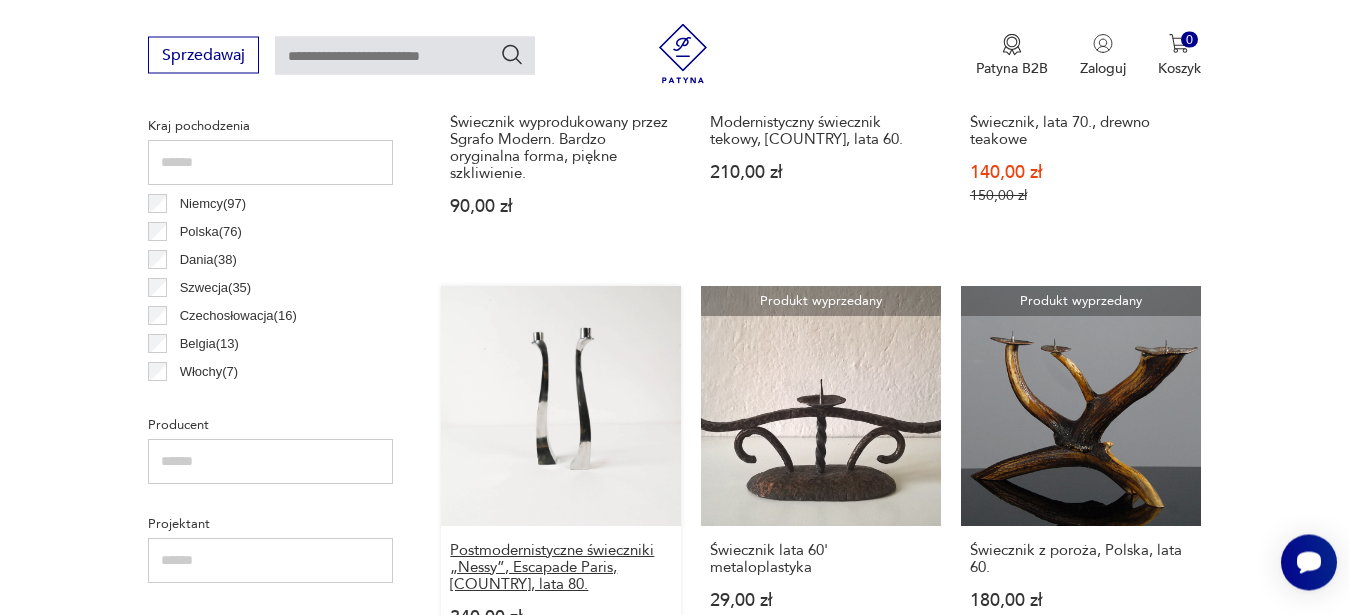 click on "Postmodernistyczne świeczniki „Nessy”, Escapade Paris, [COUNTRY], lata 80." at bounding box center [561, 568] 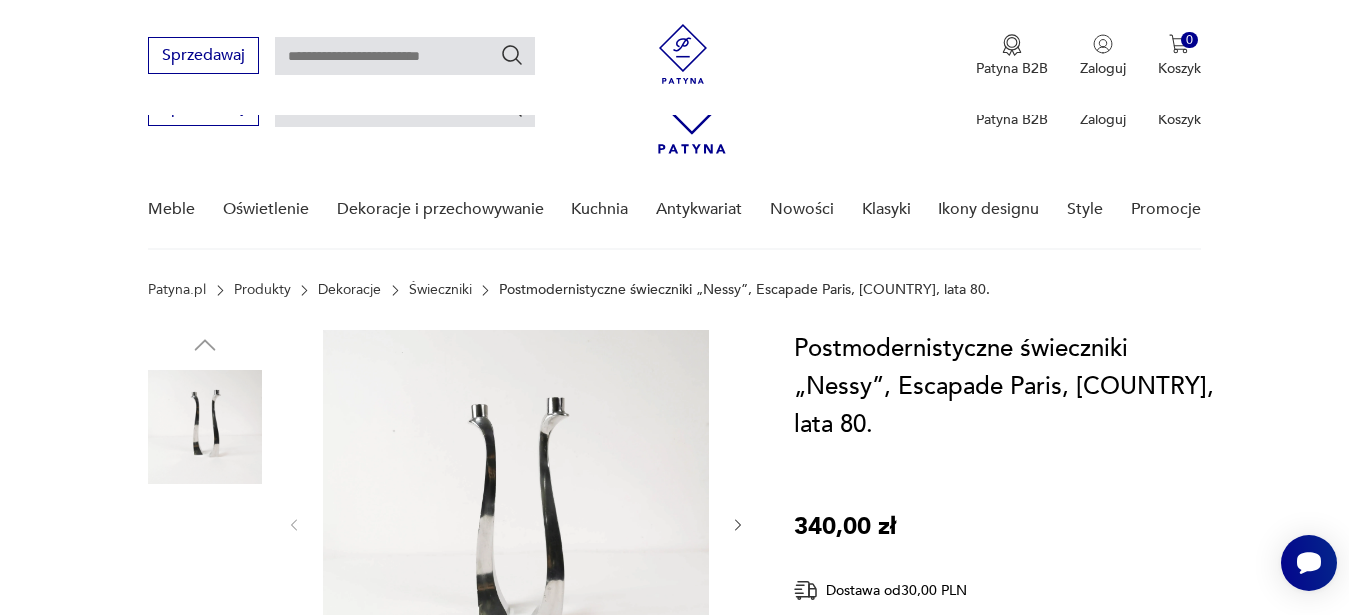 scroll, scrollTop: 204, scrollLeft: 0, axis: vertical 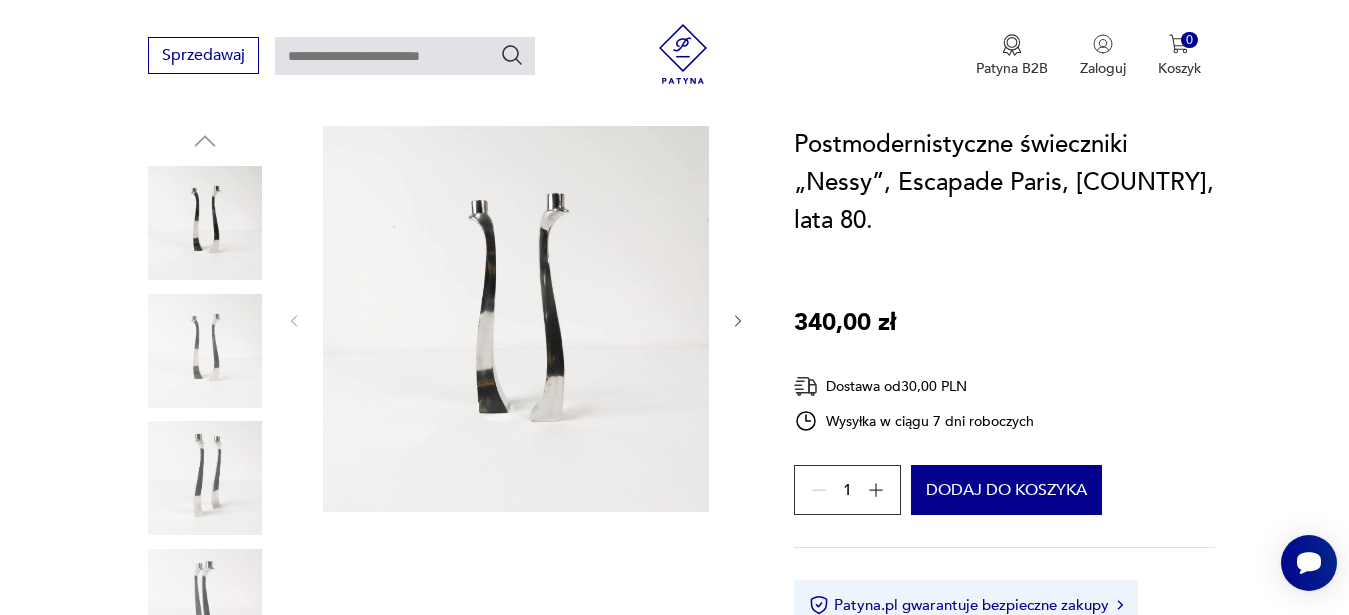 click 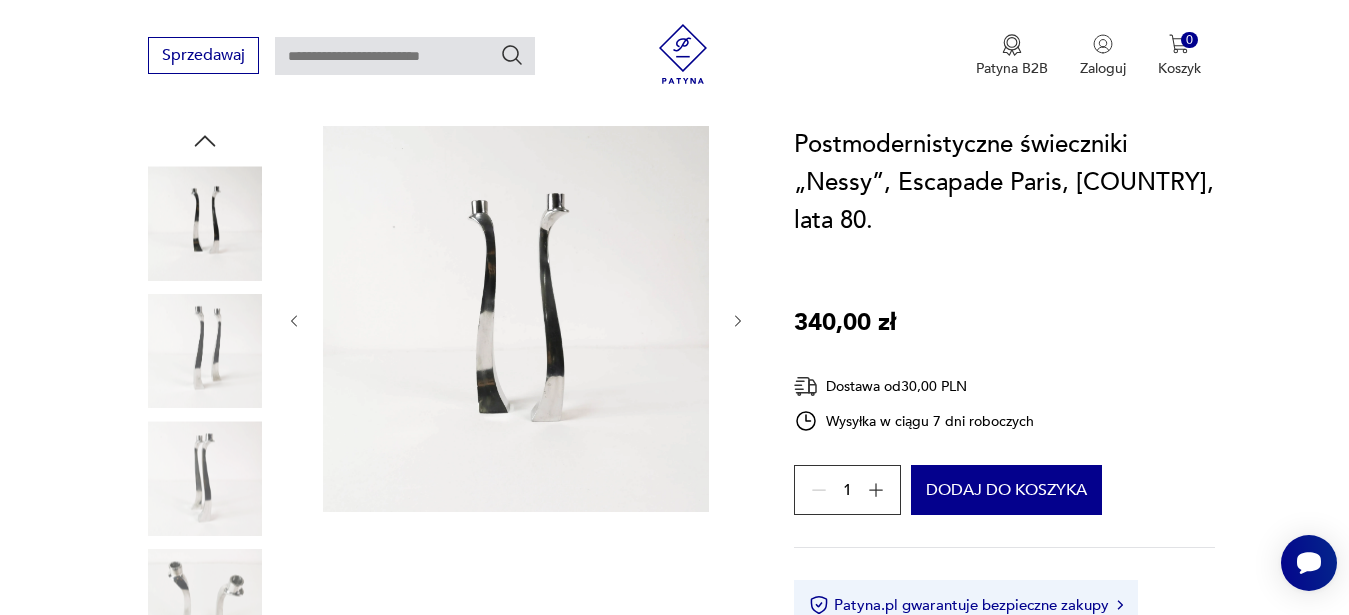 click 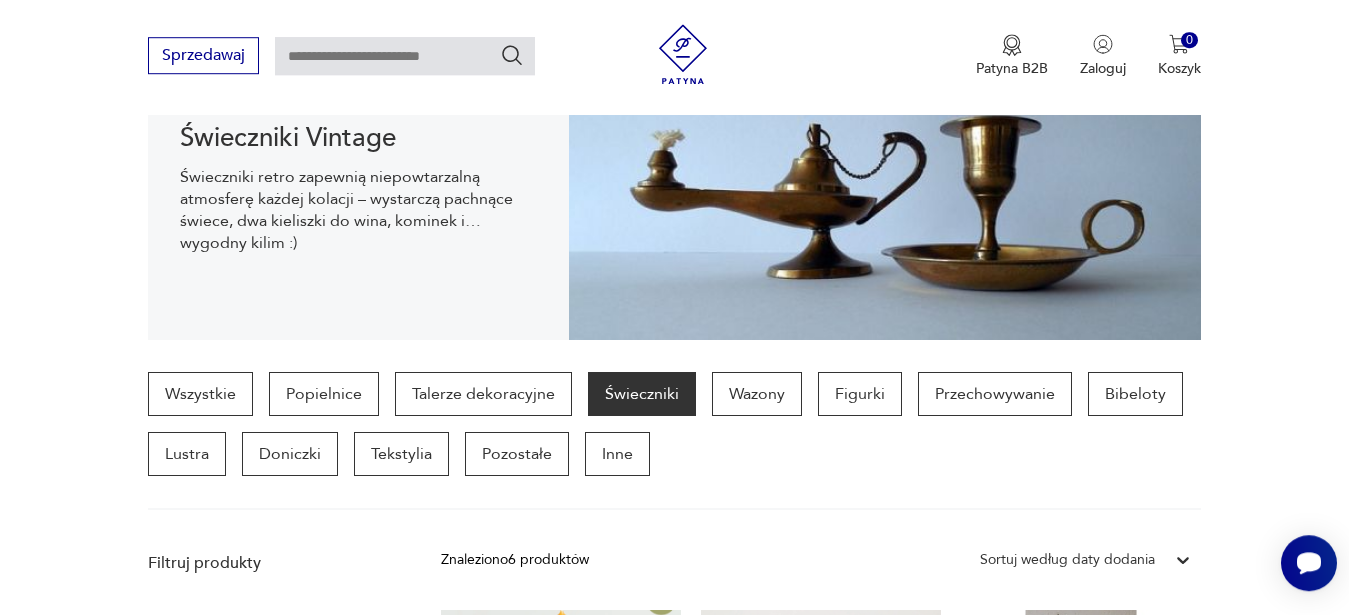 scroll, scrollTop: 277, scrollLeft: 0, axis: vertical 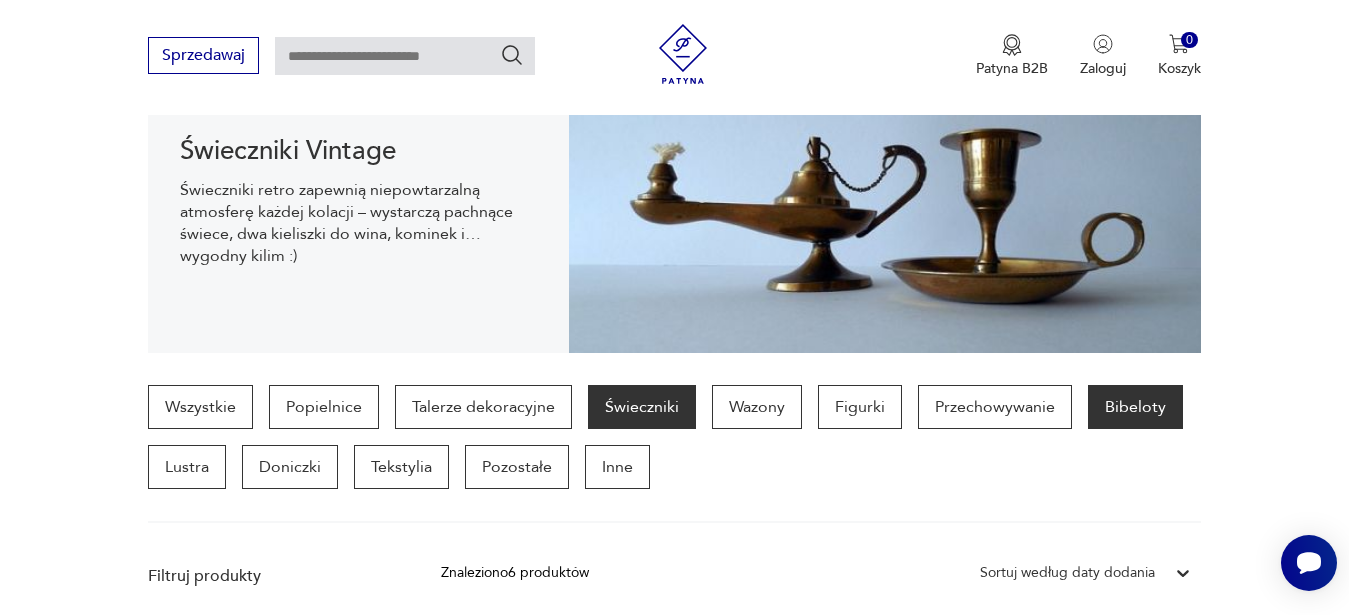 click on "Bibeloty" at bounding box center [1135, 407] 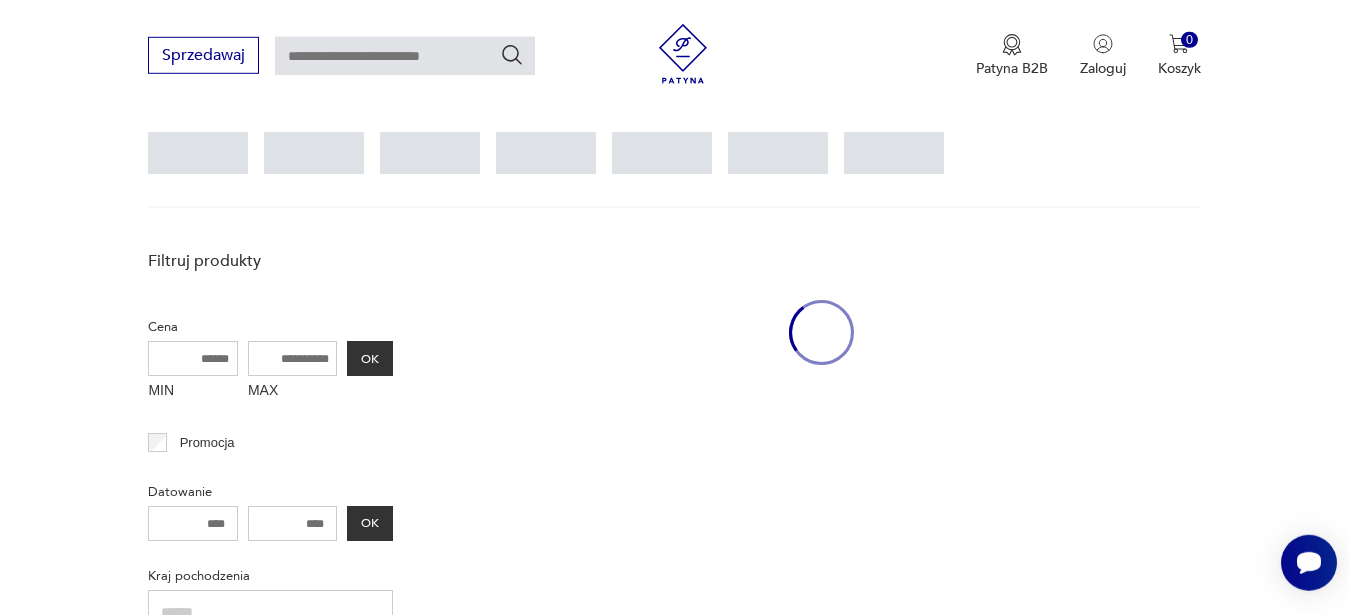 scroll, scrollTop: 531, scrollLeft: 0, axis: vertical 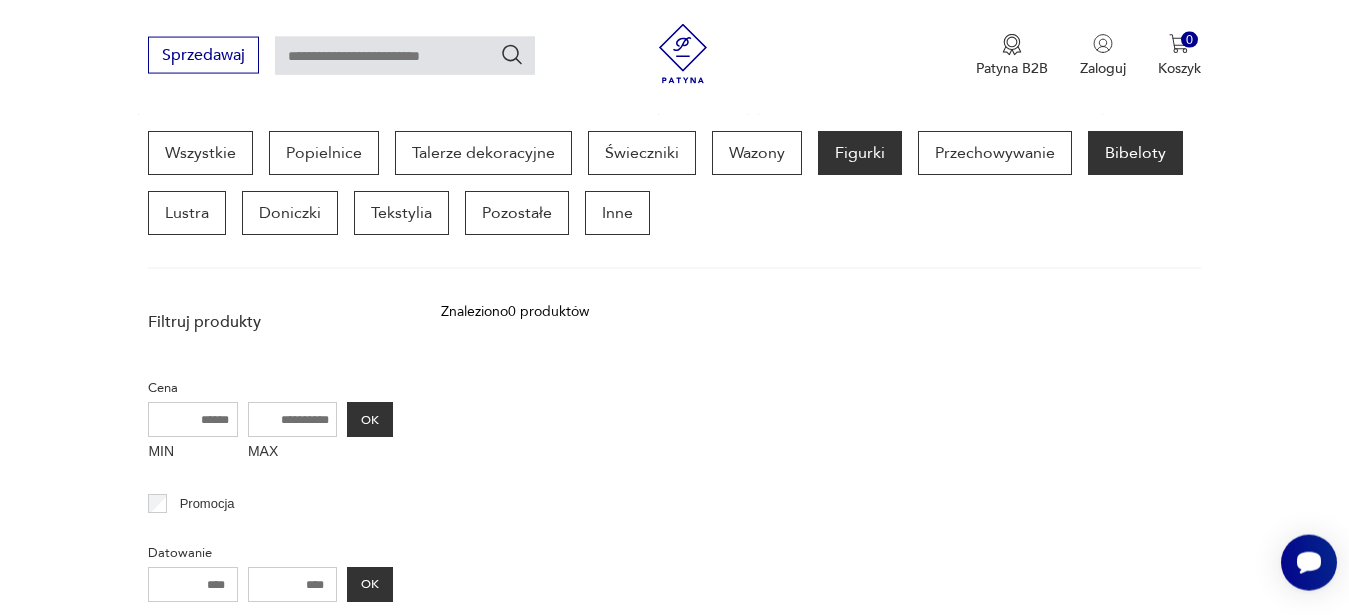 click on "Figurki" at bounding box center (860, 153) 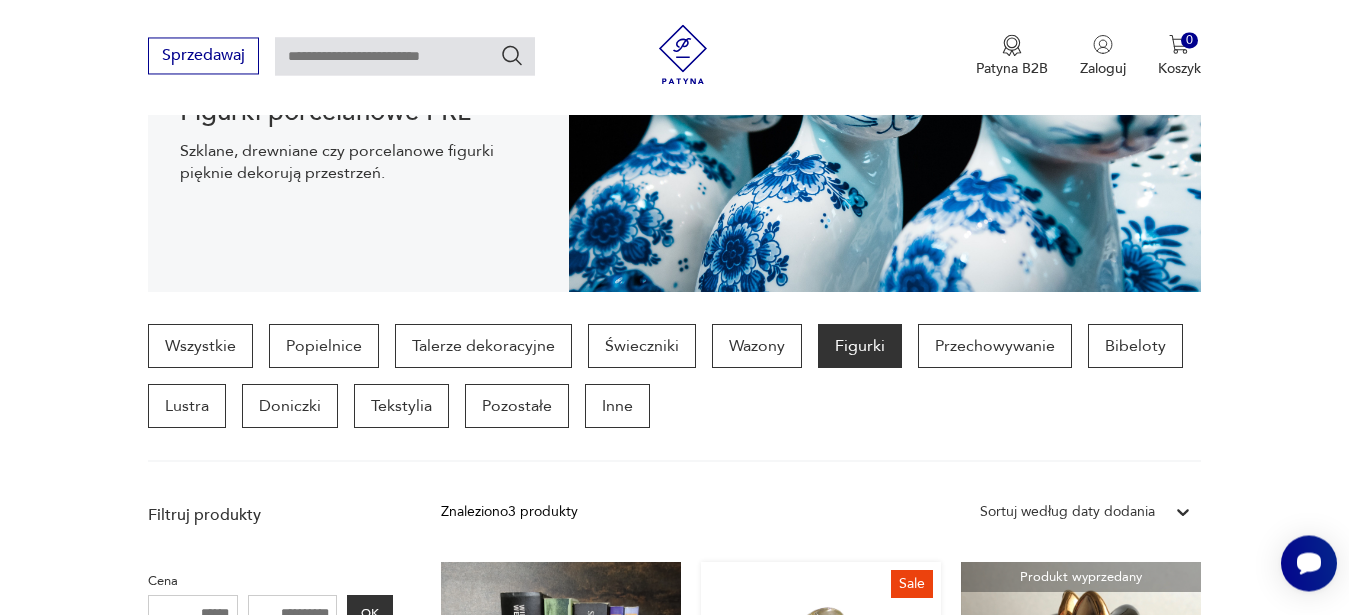 scroll, scrollTop: 327, scrollLeft: 0, axis: vertical 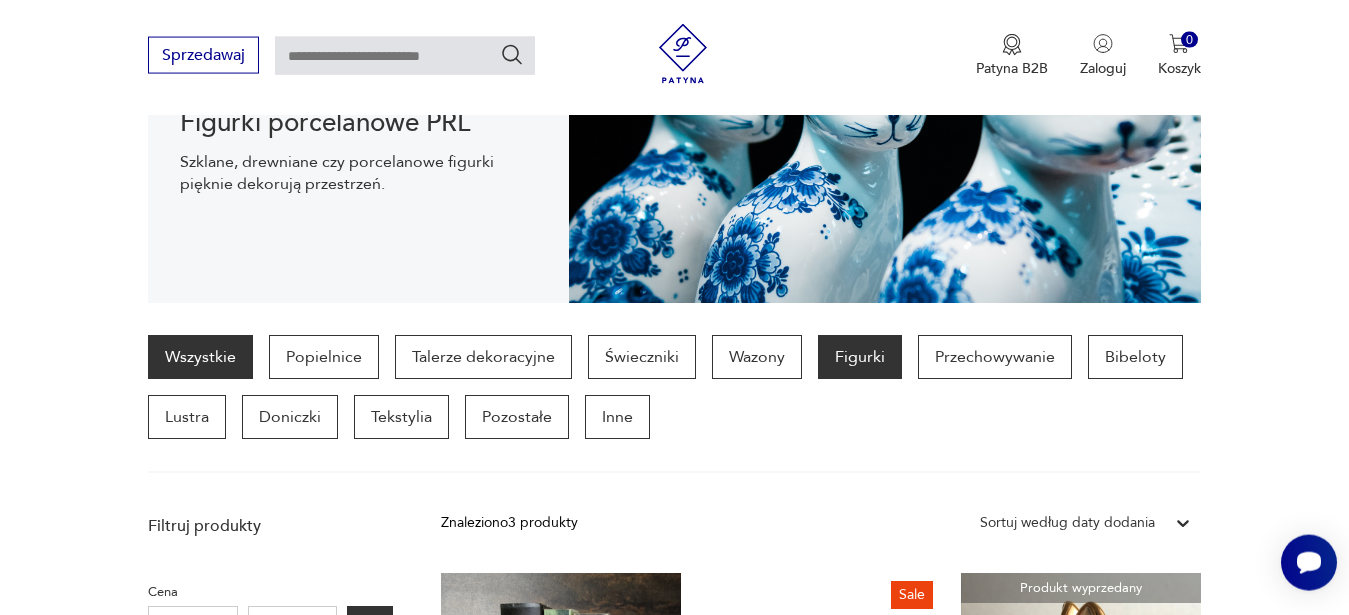 click on "Wszystkie" at bounding box center [200, 357] 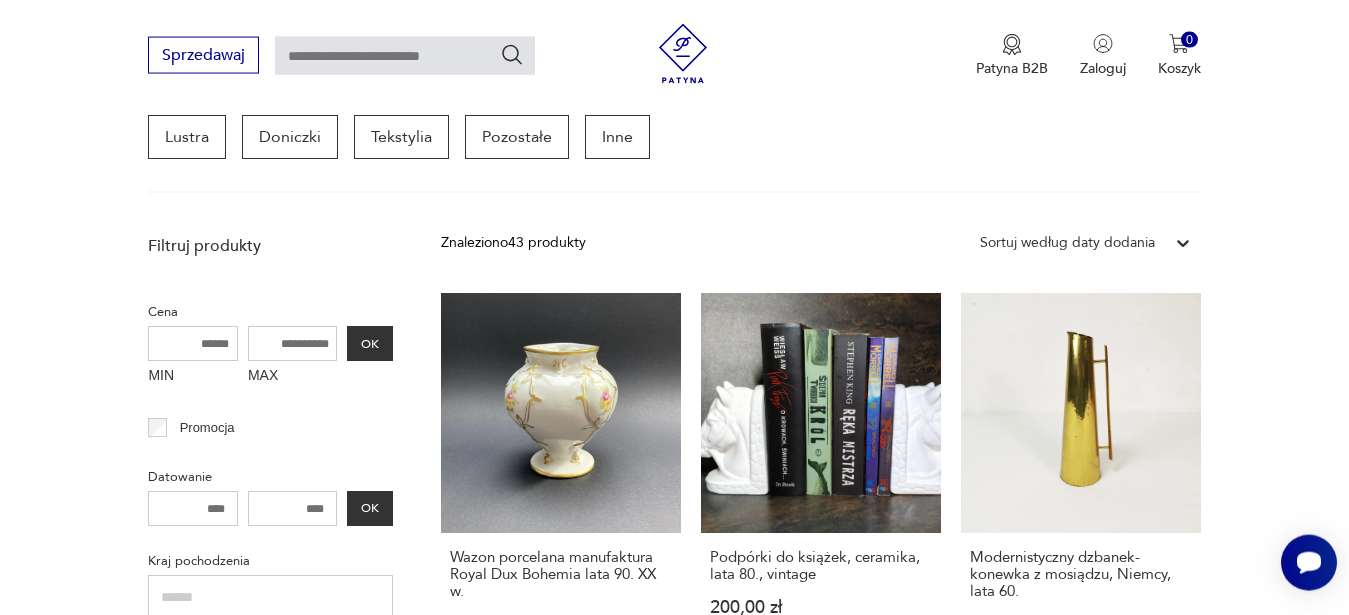 scroll, scrollTop: 1015, scrollLeft: 0, axis: vertical 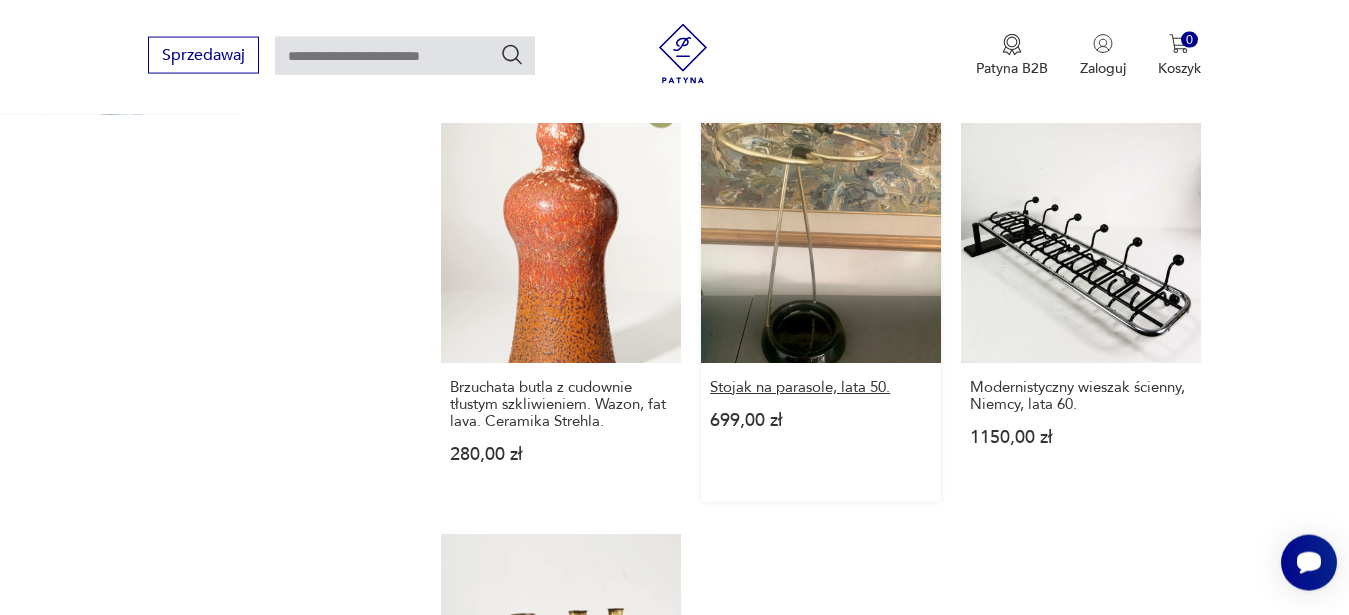 click on "Stojak na parasole, lata 50." at bounding box center (821, 387) 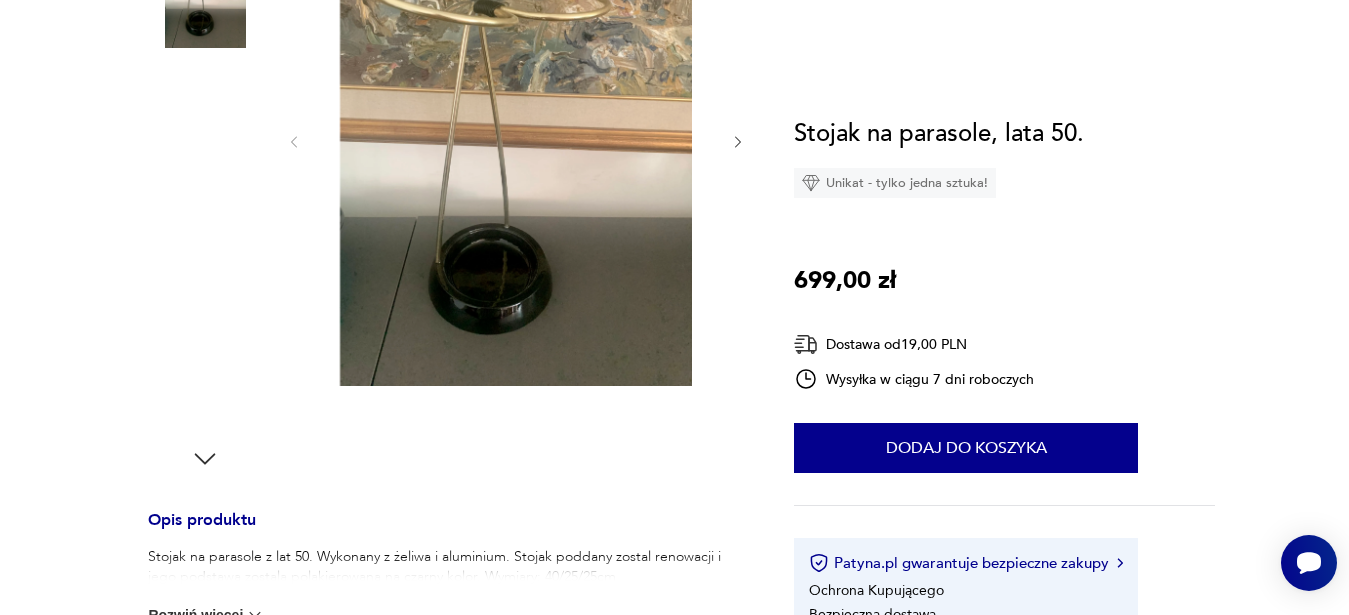 scroll, scrollTop: 306, scrollLeft: 0, axis: vertical 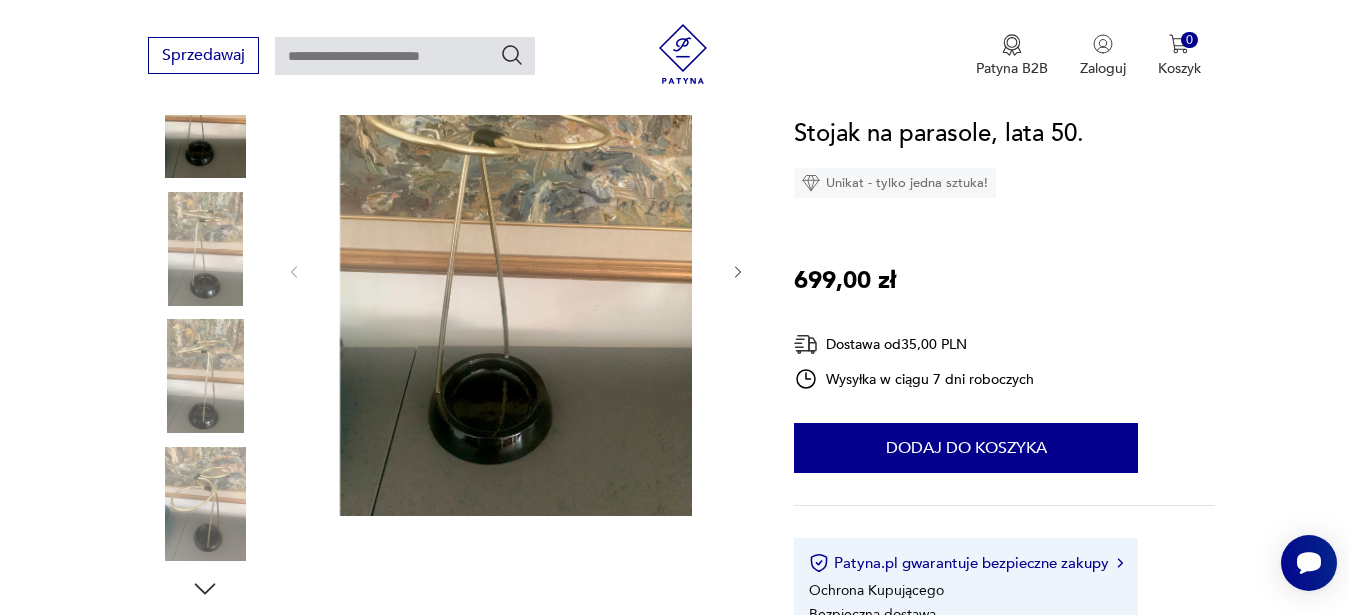 click 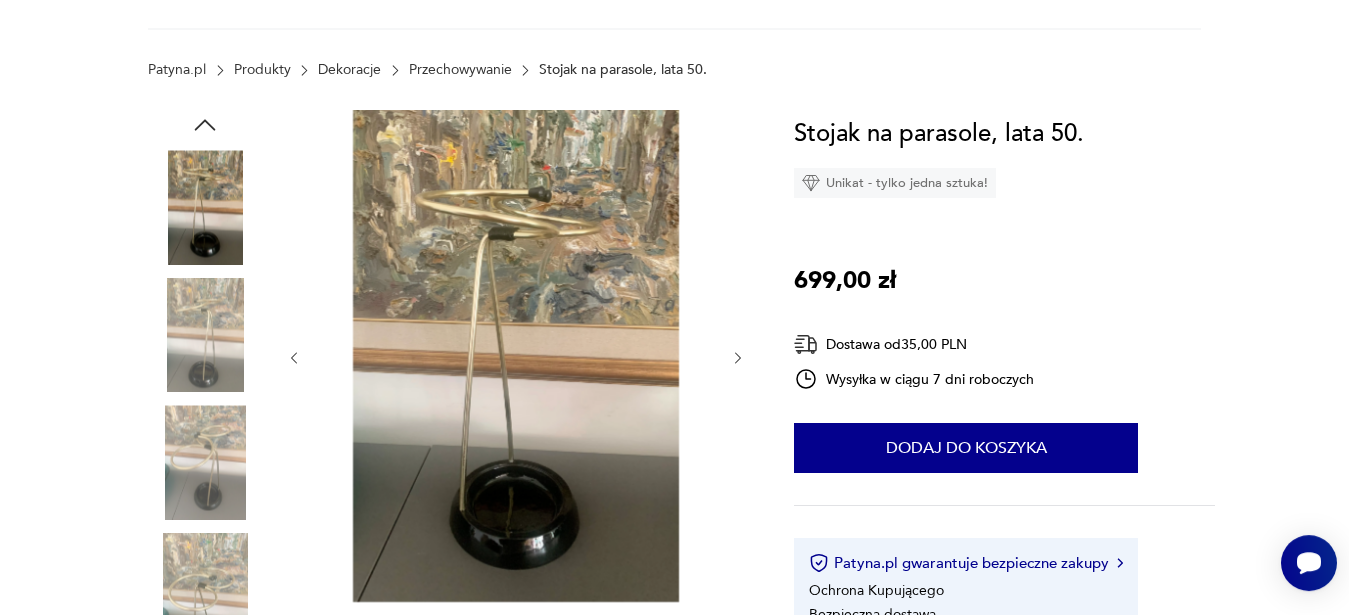 scroll, scrollTop: 102, scrollLeft: 0, axis: vertical 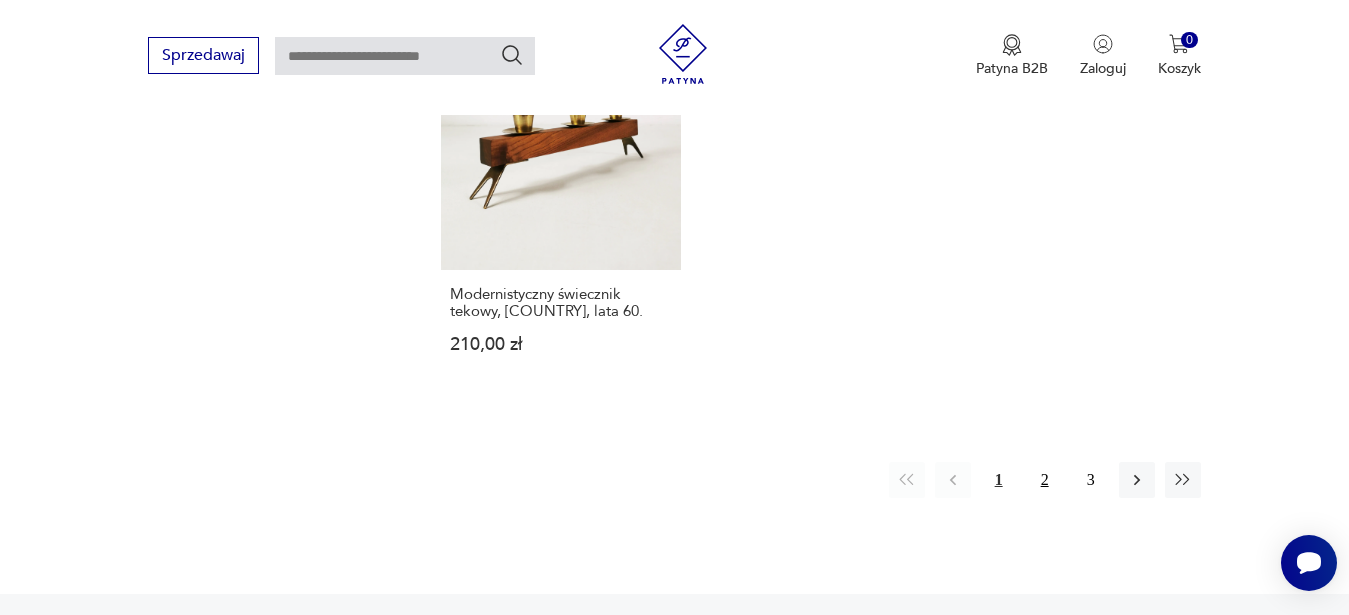 click on "2" at bounding box center (1045, 480) 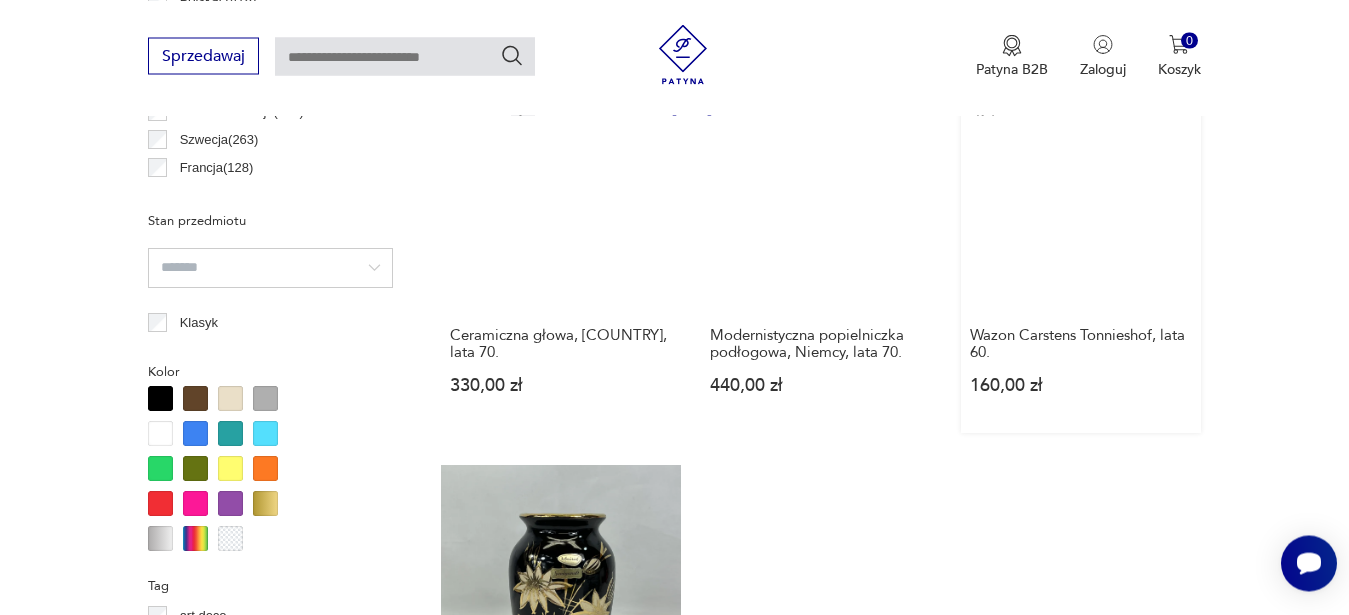 scroll, scrollTop: 1143, scrollLeft: 0, axis: vertical 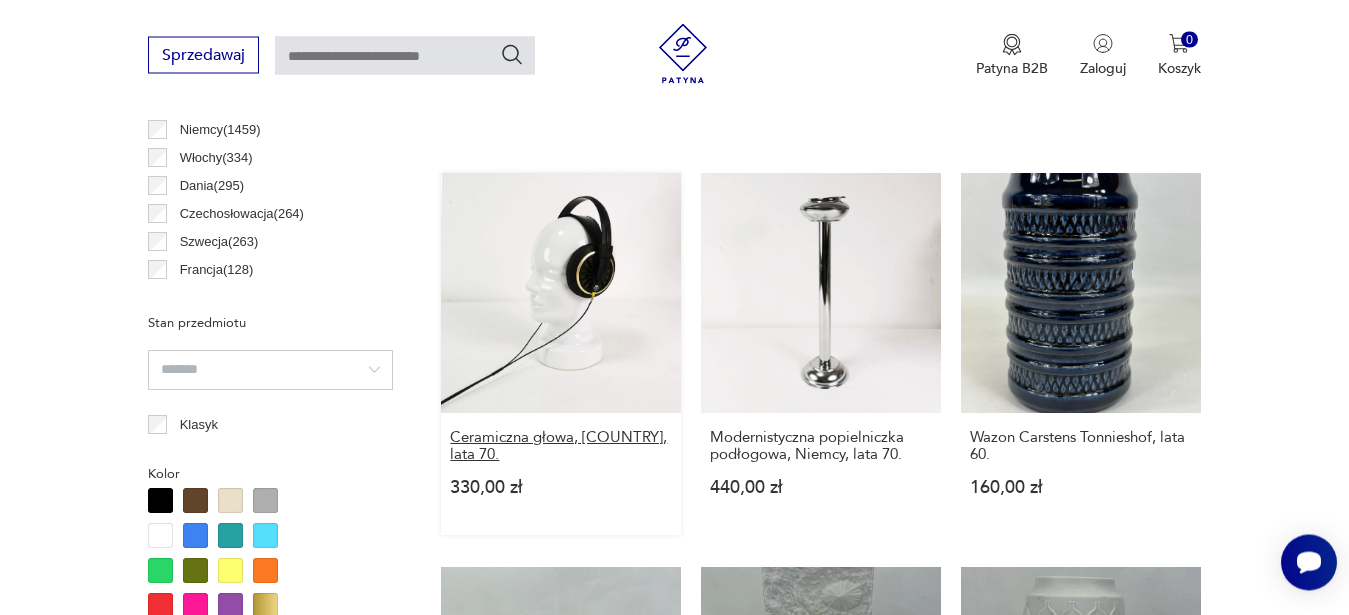 click on "Ceramiczna głowa, [COUNTRY], lata 70." at bounding box center (561, 447) 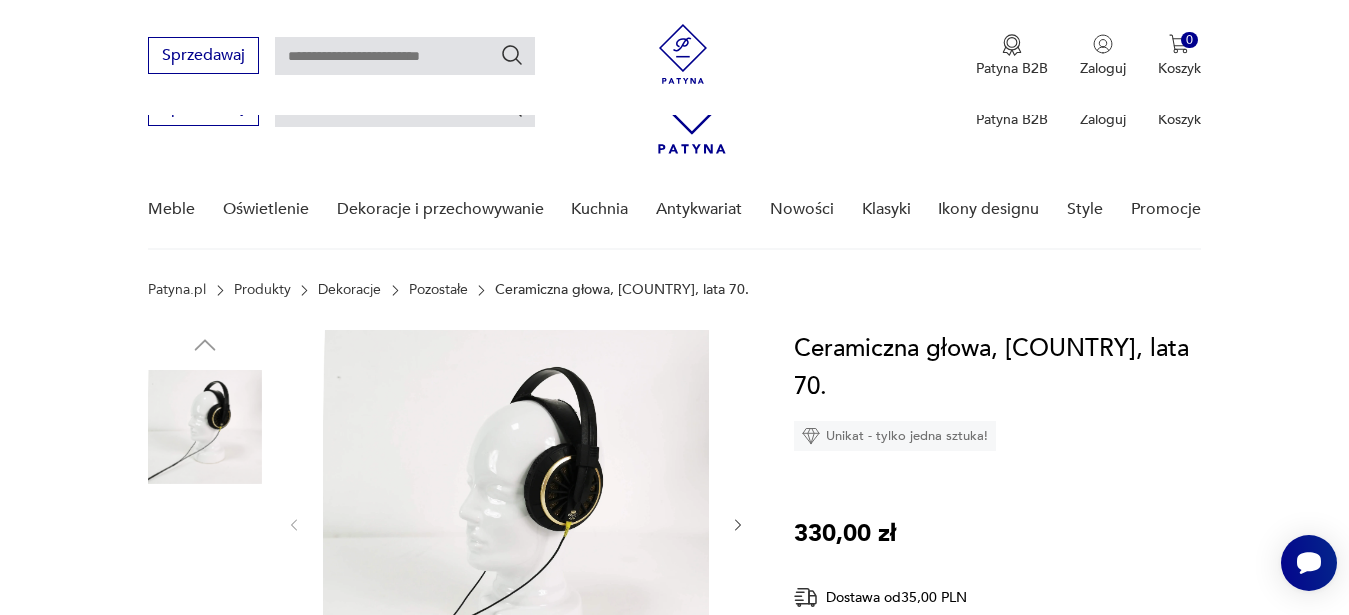 scroll, scrollTop: 204, scrollLeft: 0, axis: vertical 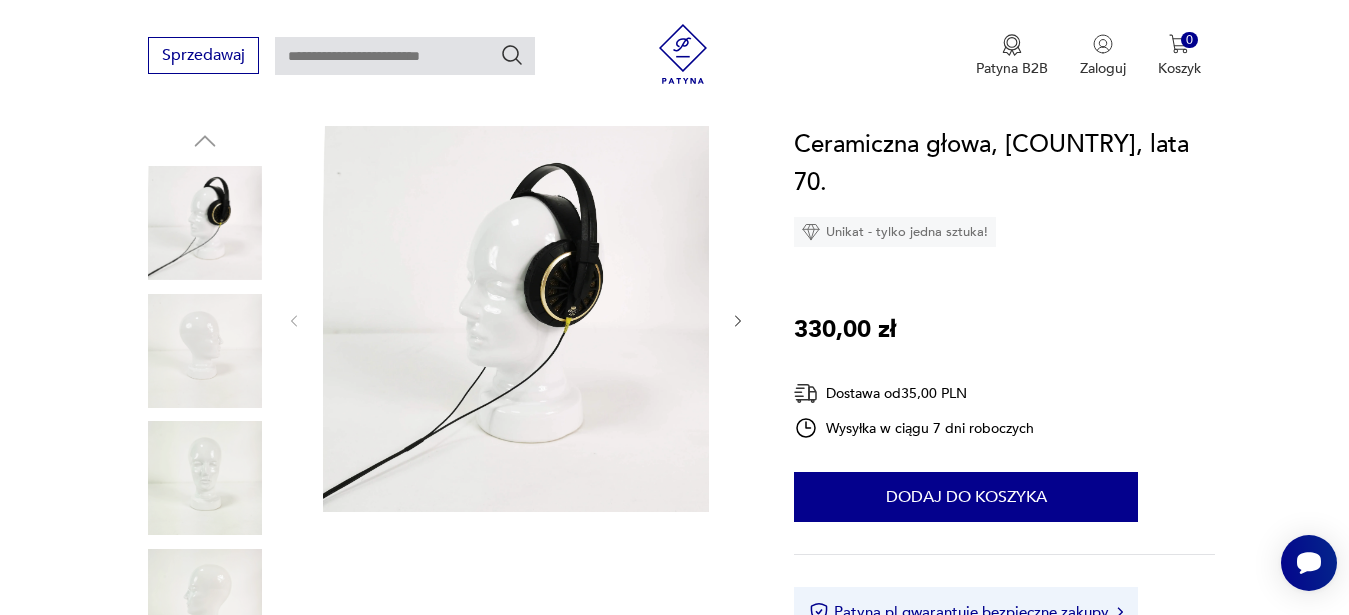 click 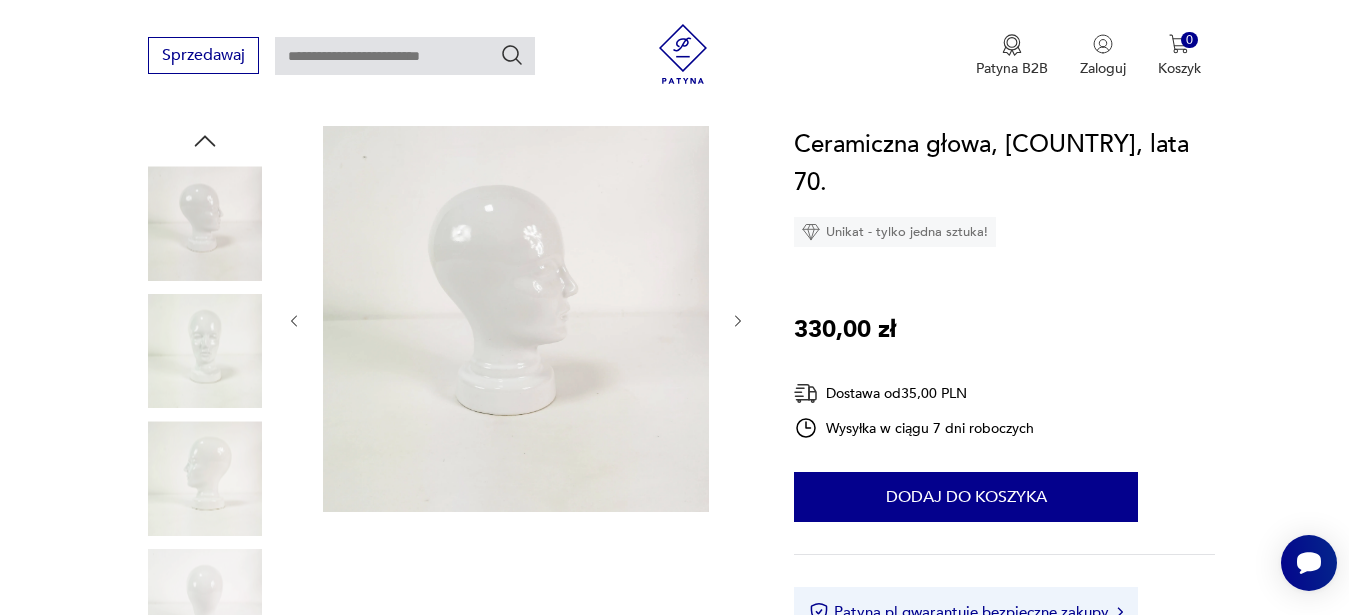 click 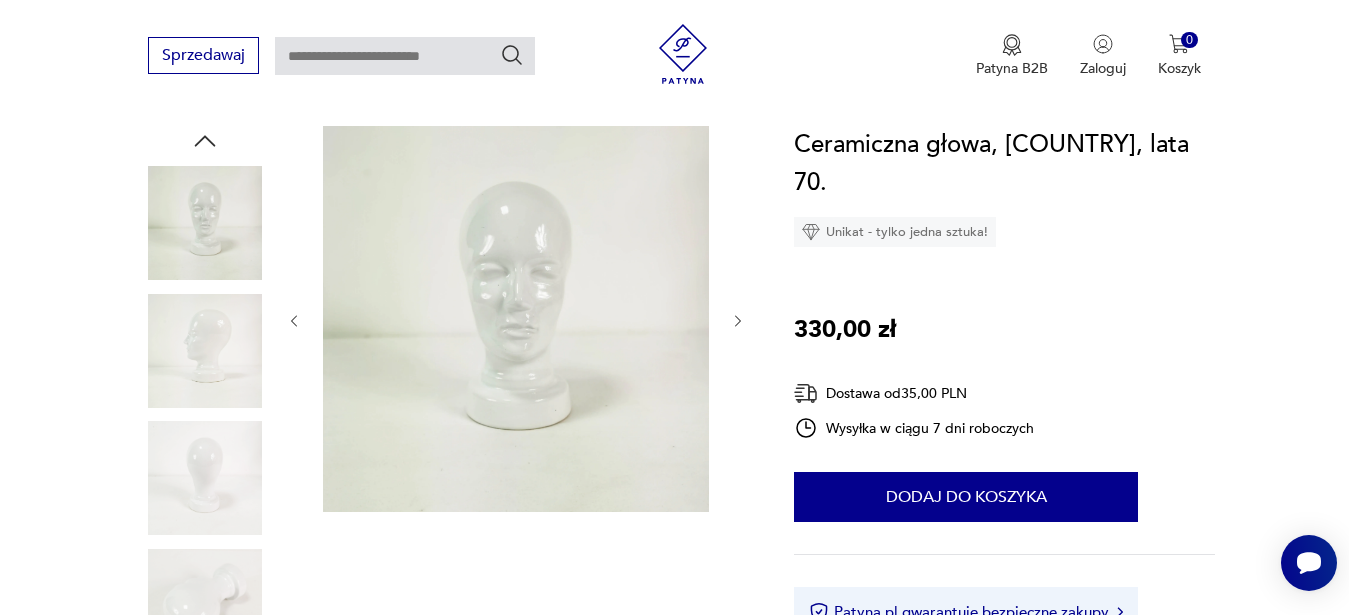 click 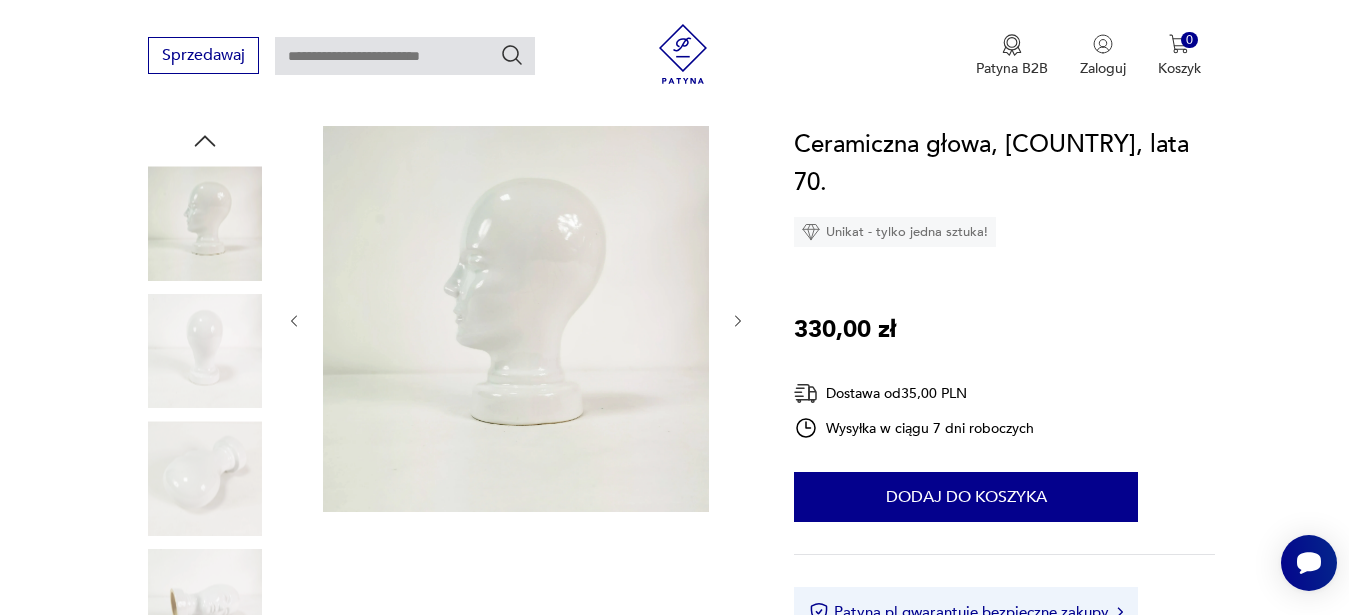 click 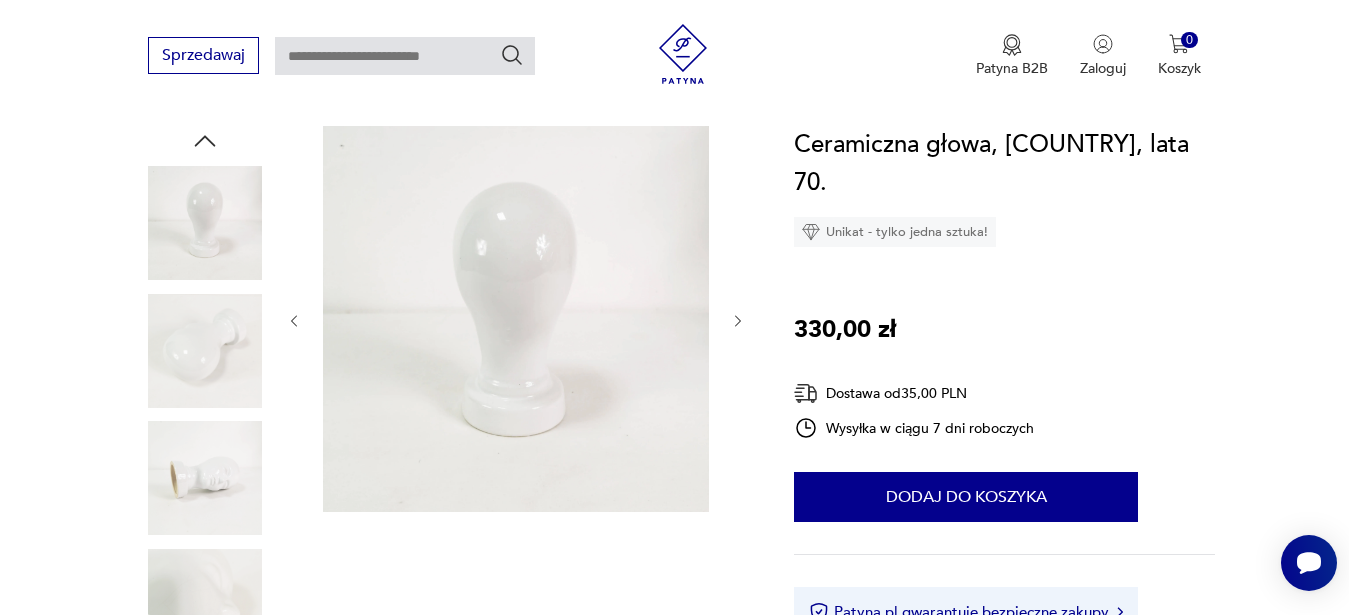 click 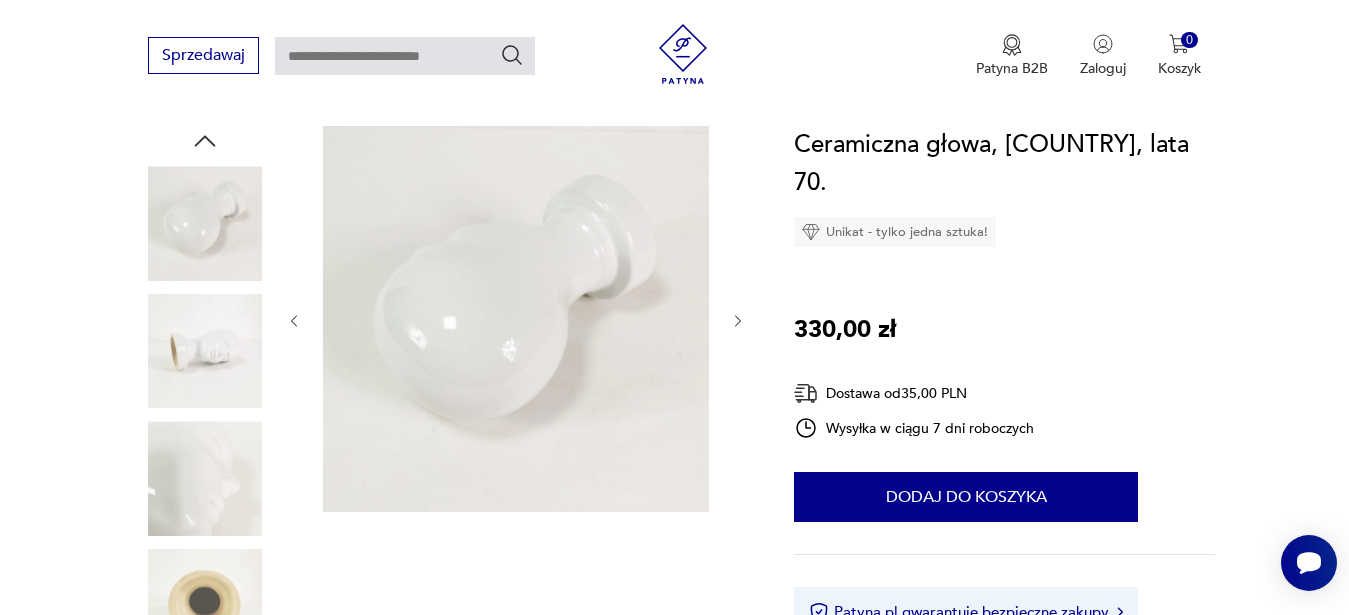 click 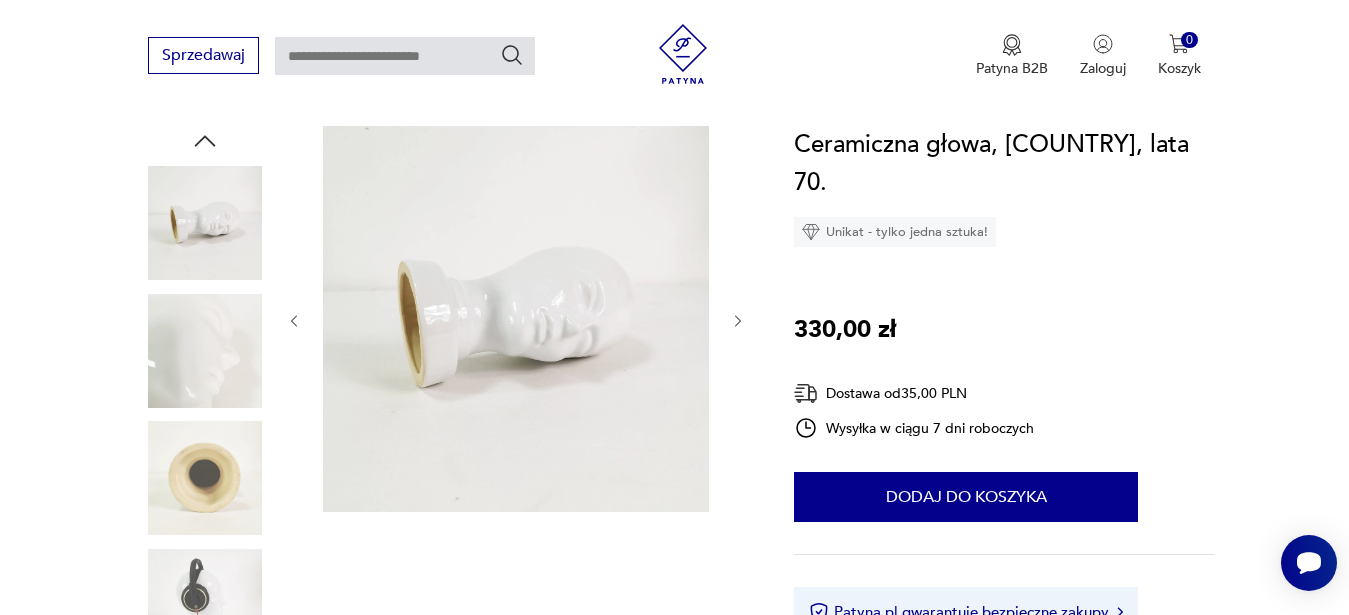click 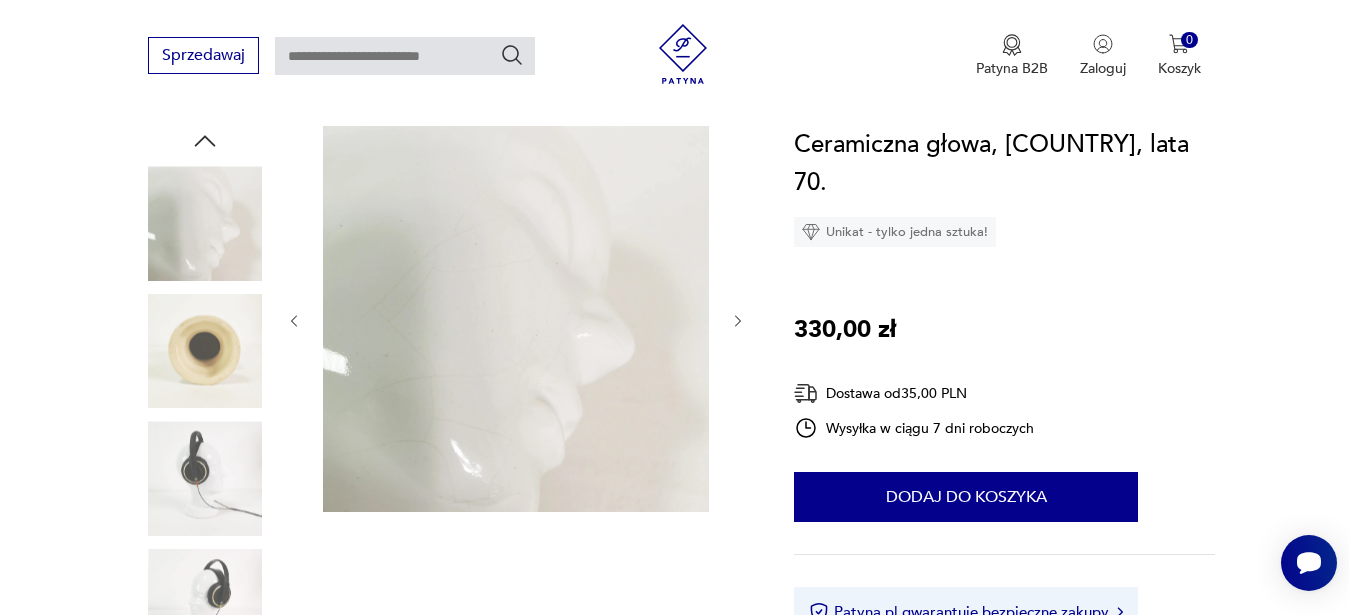 scroll, scrollTop: 612, scrollLeft: 0, axis: vertical 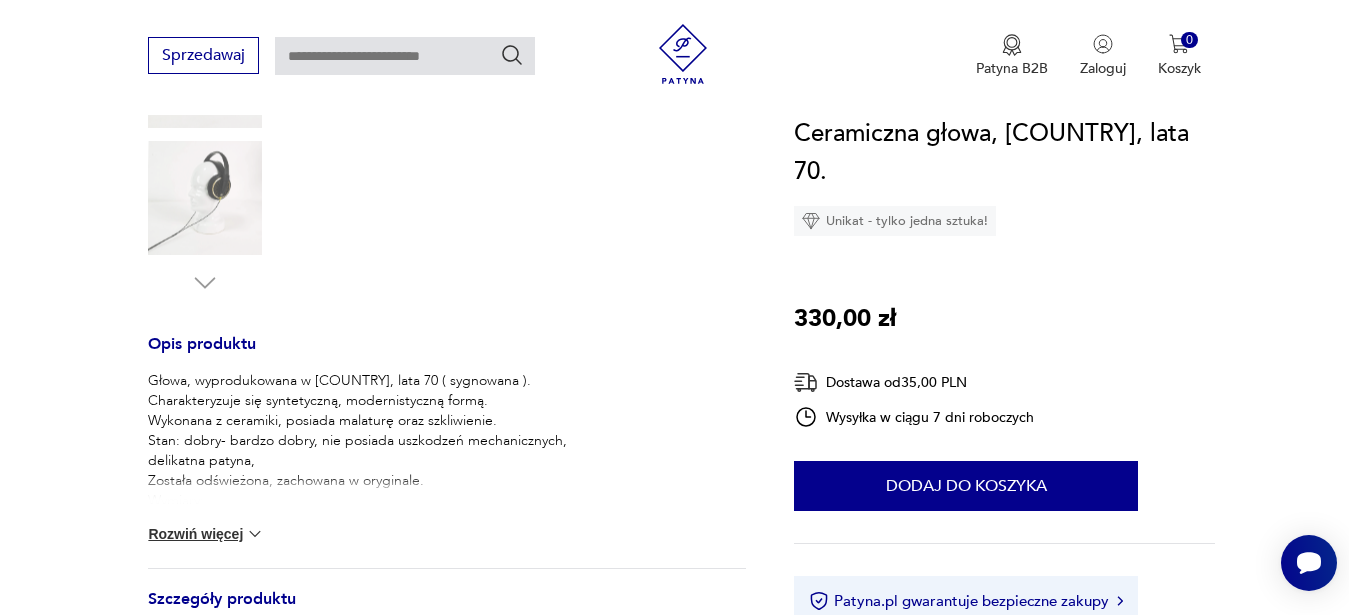 click on "Rozwiń więcej" at bounding box center (206, 534) 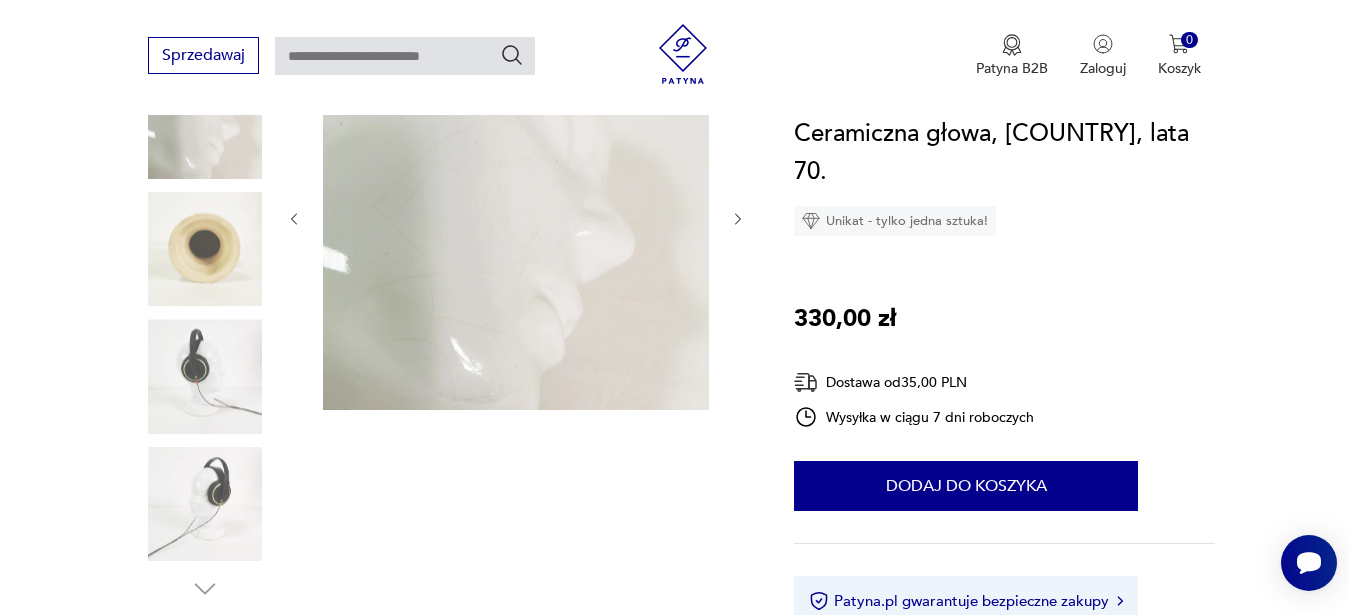 scroll, scrollTop: 0, scrollLeft: 0, axis: both 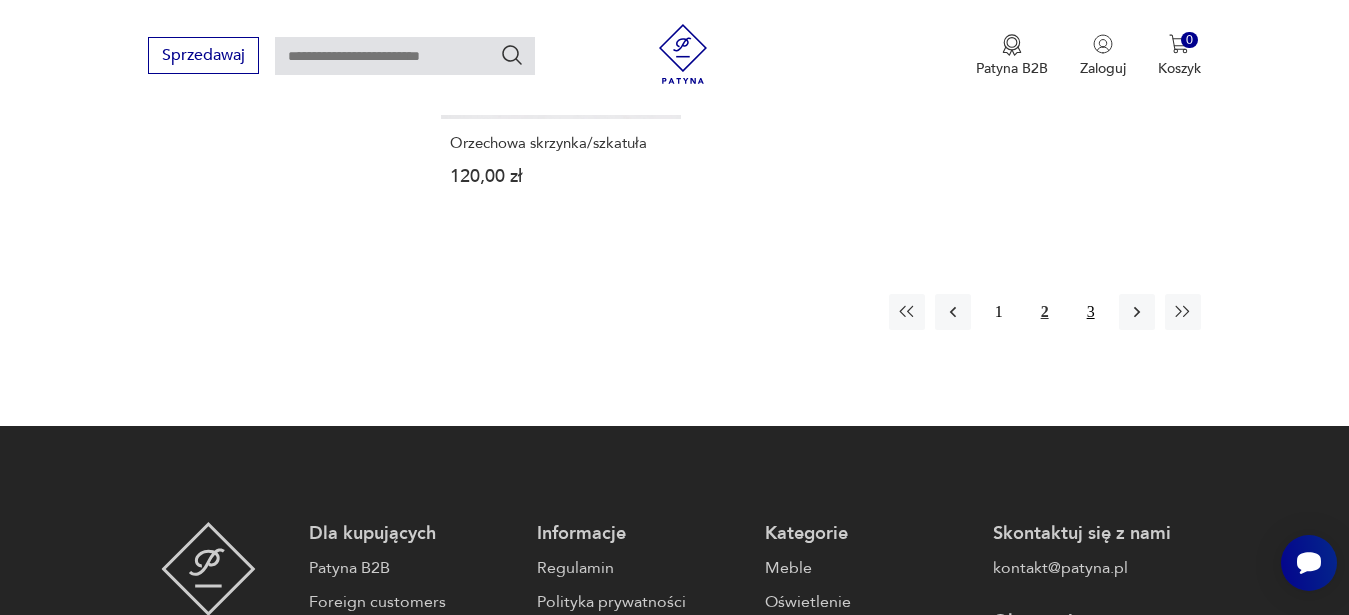click on "3" at bounding box center (1091, 312) 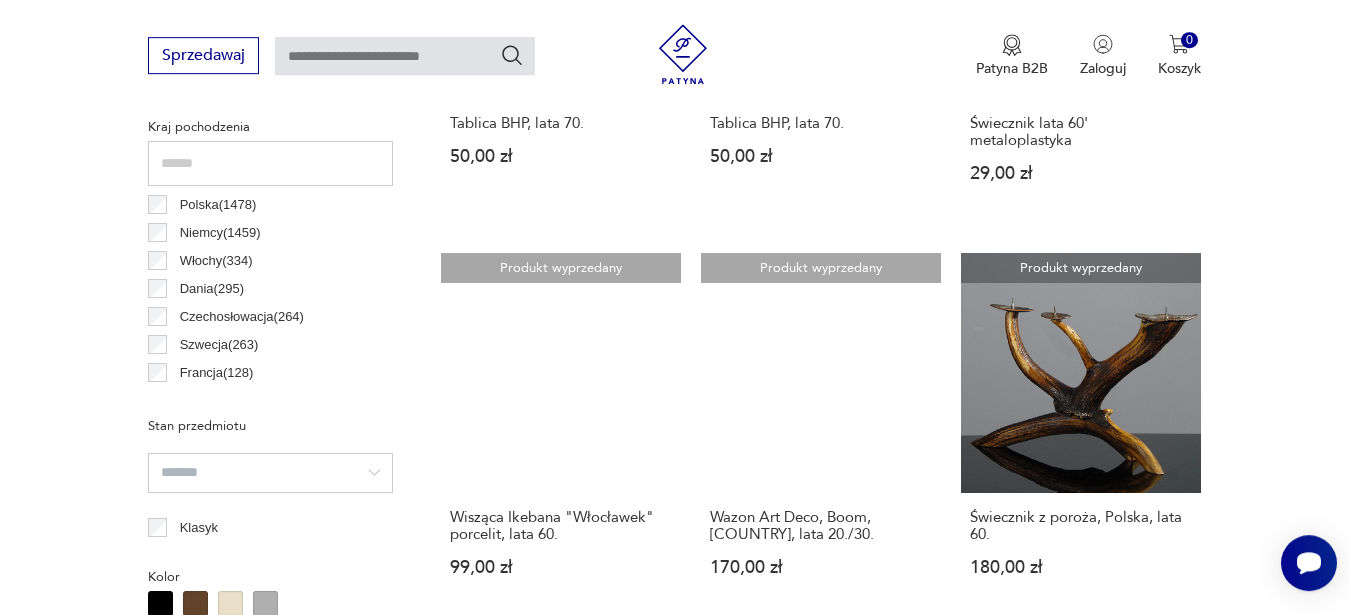 scroll, scrollTop: 531, scrollLeft: 0, axis: vertical 